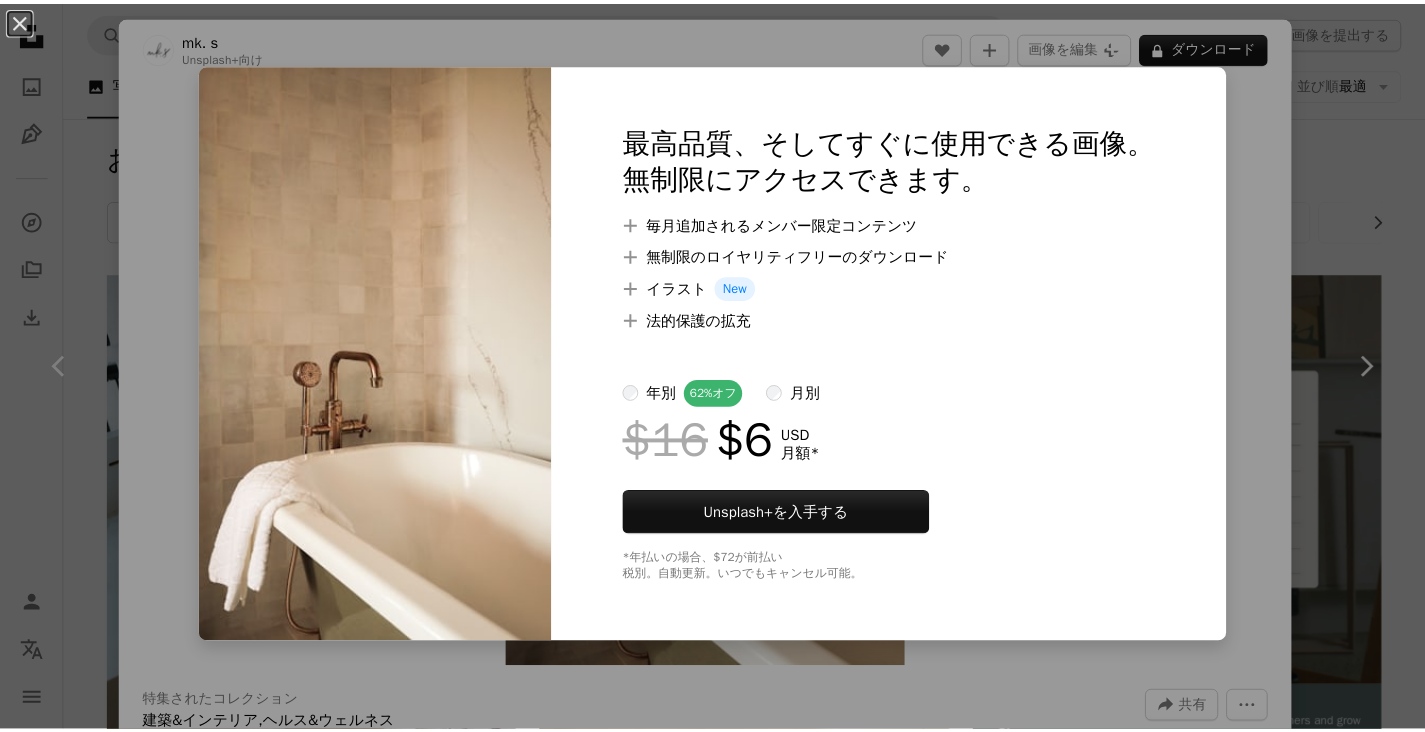 scroll, scrollTop: 579, scrollLeft: 0, axis: vertical 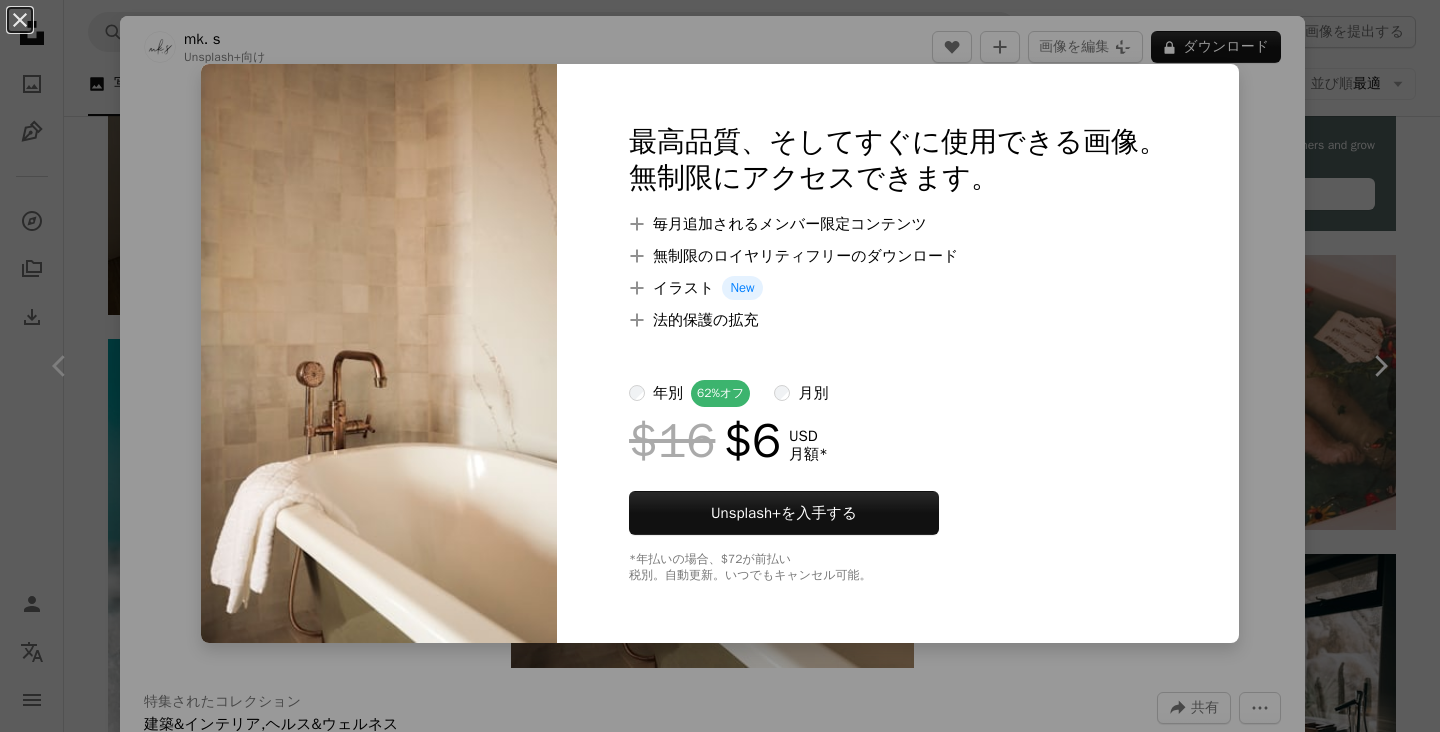 click on "An X shape 最高品質、そしてすぐに使用できる画像。 無制限にアクセスできます。 A plus sign 毎月追加されるメンバー限定コンテンツ A plus sign 無制限のロイヤリティフリーのダウンロード A plus sign イラスト  New A plus sign 法的保護の拡充 年別 62% オフ 月別 $16   $6 USD 月額 * Unsplash+ を入手する *年払いの場合、 $72 が前払い 税別。自動更新。いつでもキャンセル可能。" at bounding box center [720, 366] 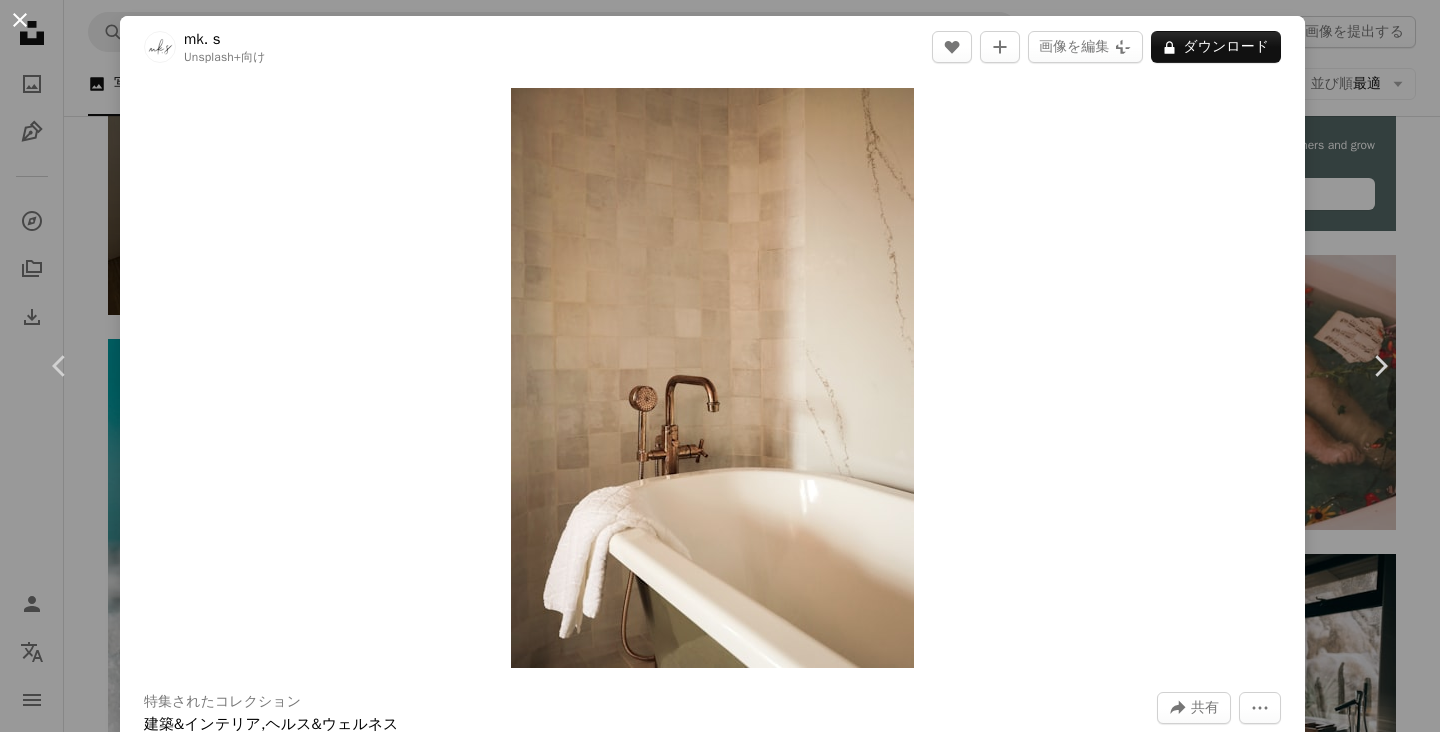 click on "An X shape" at bounding box center (20, 20) 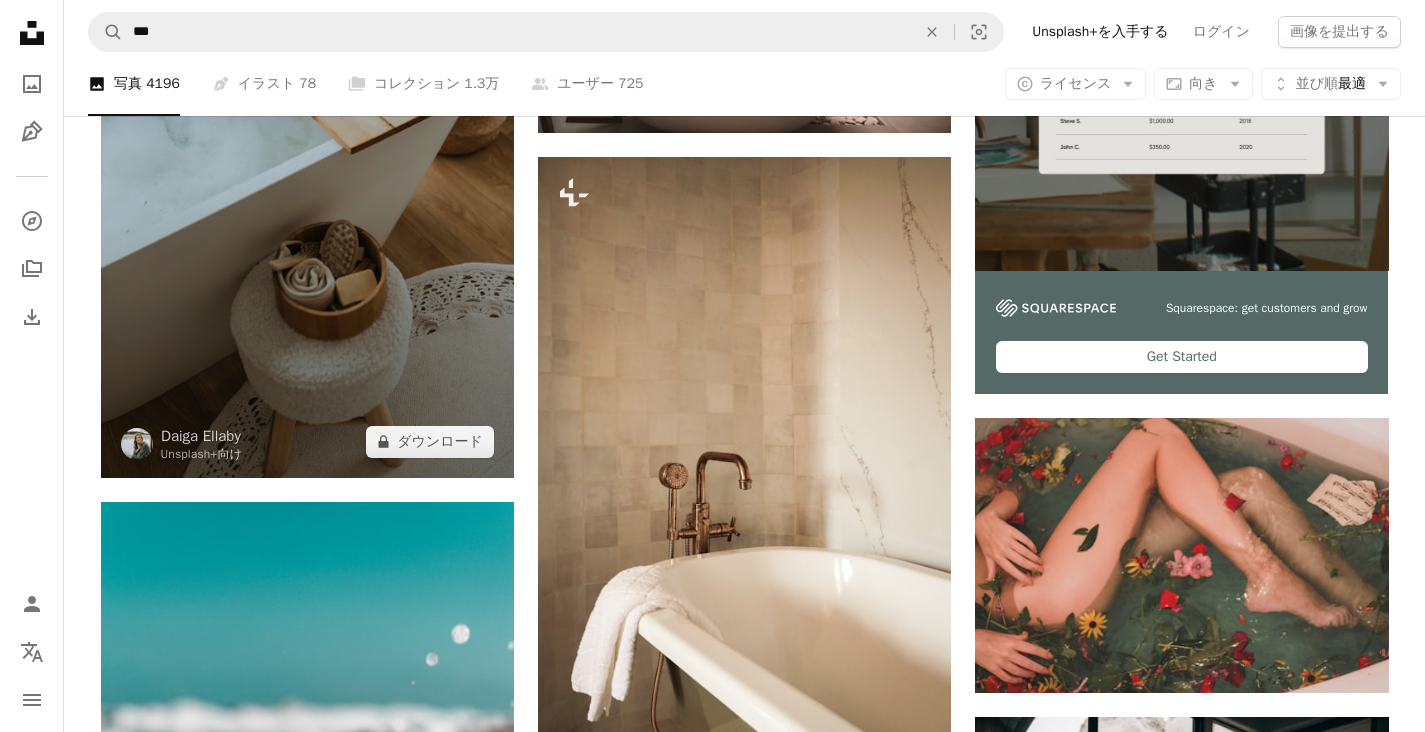 scroll, scrollTop: 165, scrollLeft: 0, axis: vertical 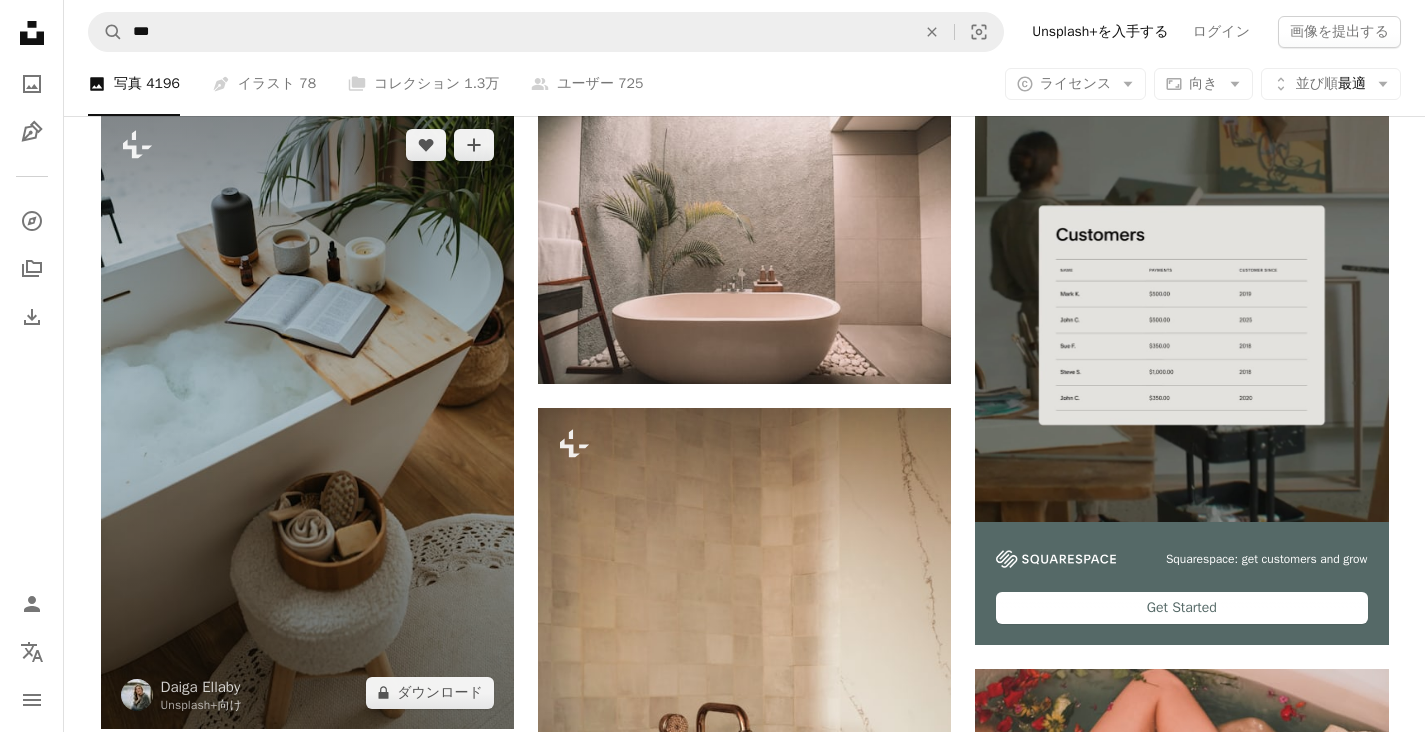 click at bounding box center (307, 419) 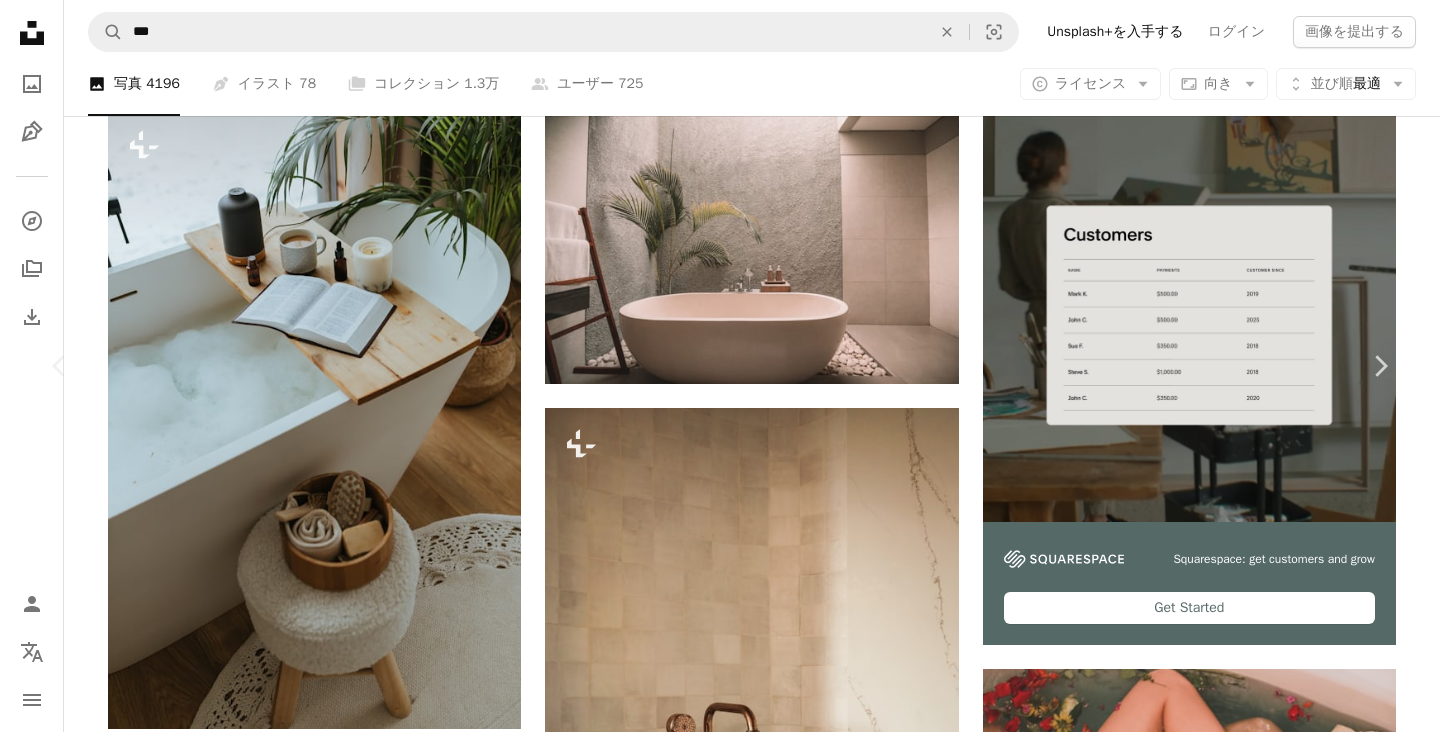 click on "An X shape" at bounding box center (20, 20) 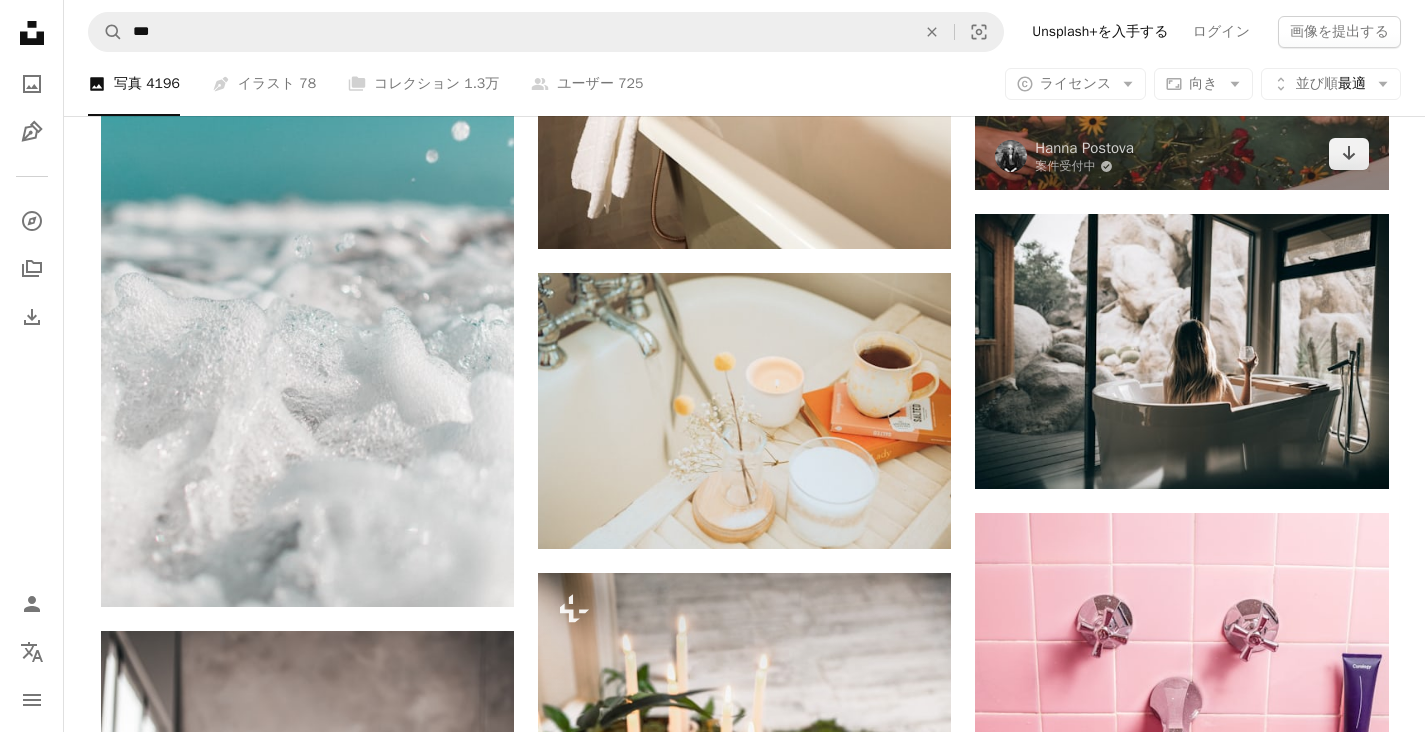 scroll, scrollTop: 1011, scrollLeft: 0, axis: vertical 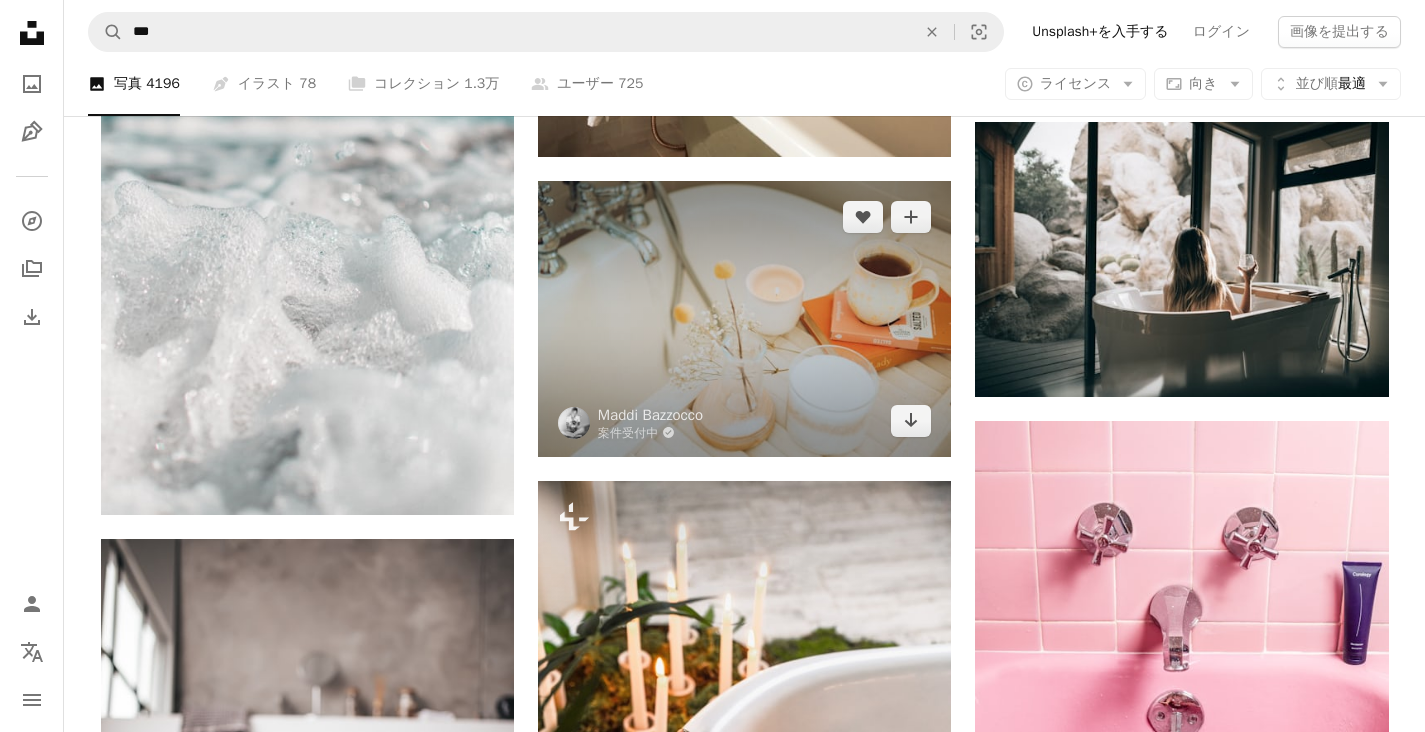 click at bounding box center (744, 318) 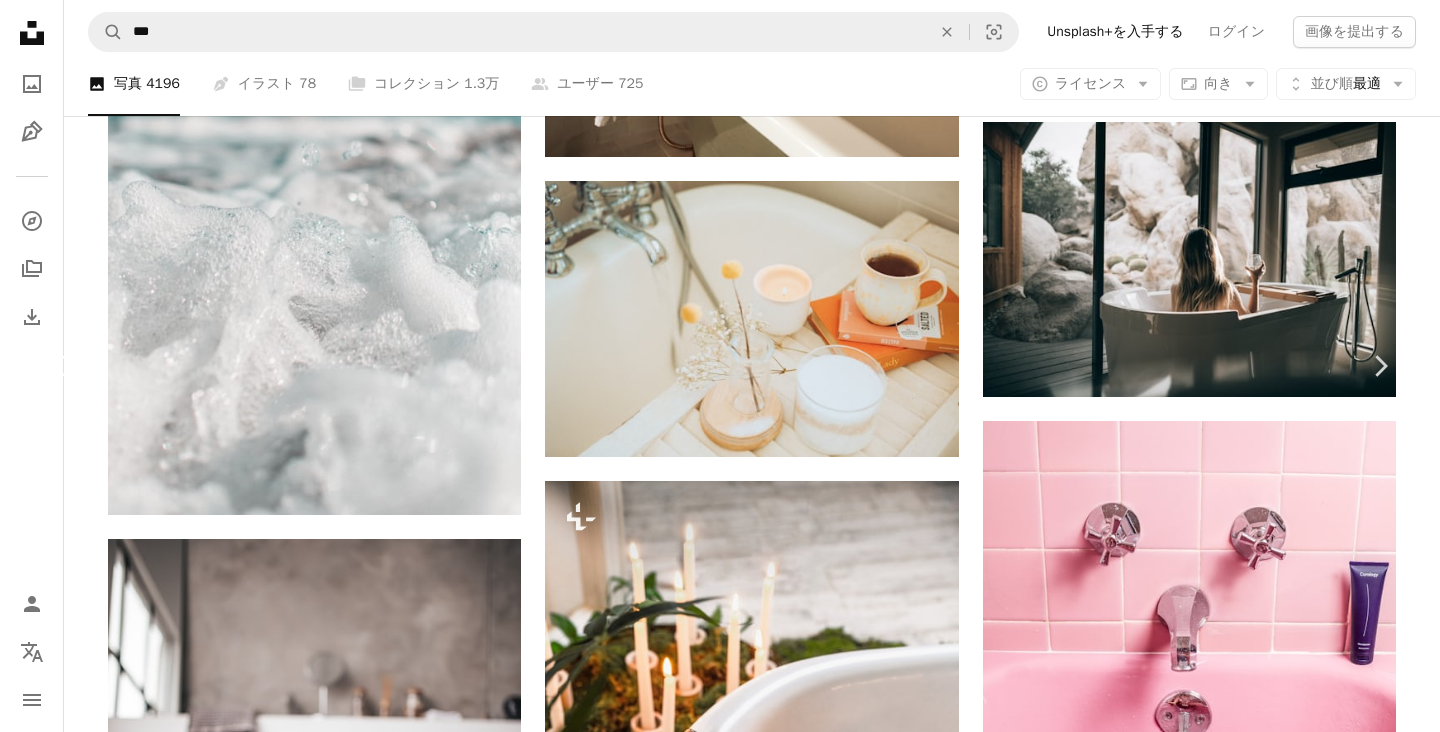 click on "Chevron left" at bounding box center [60, 366] 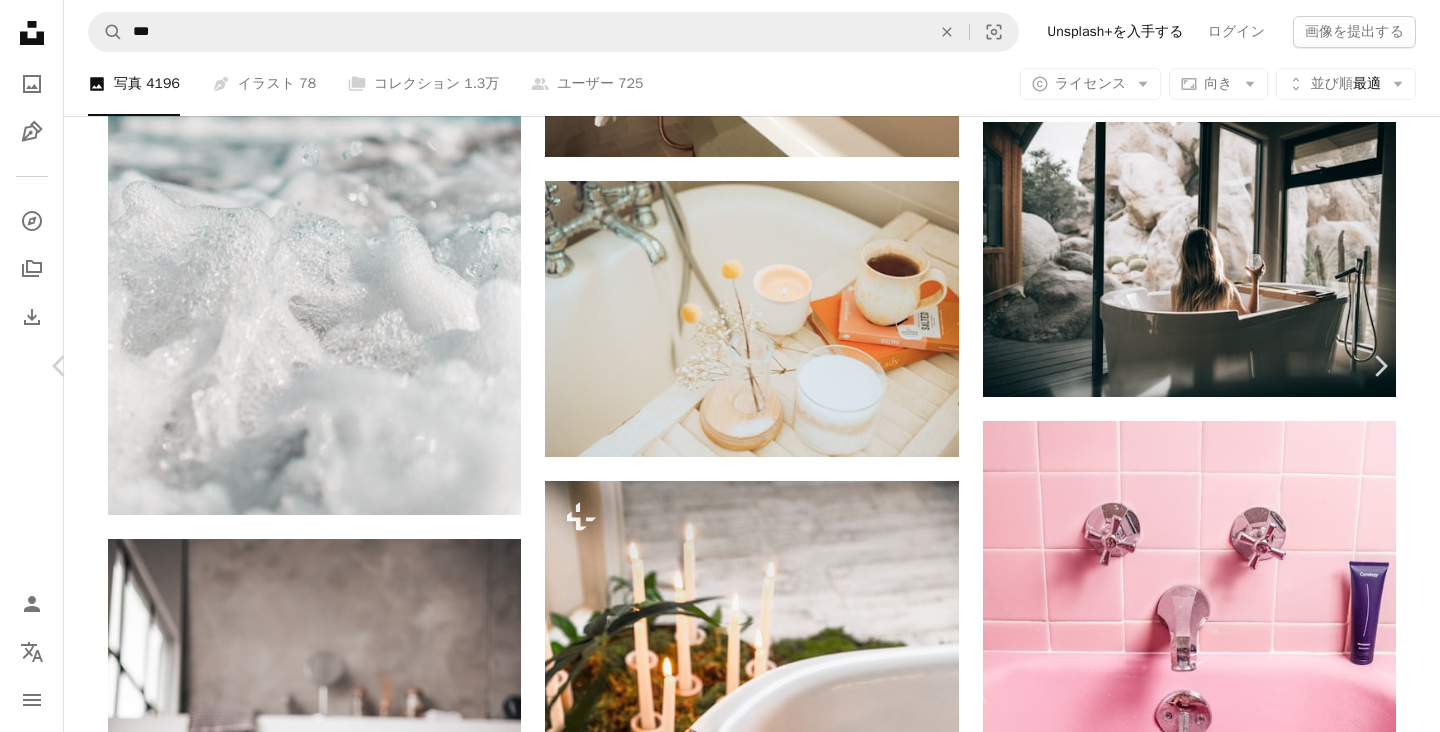 click on "An X shape" at bounding box center [20, 20] 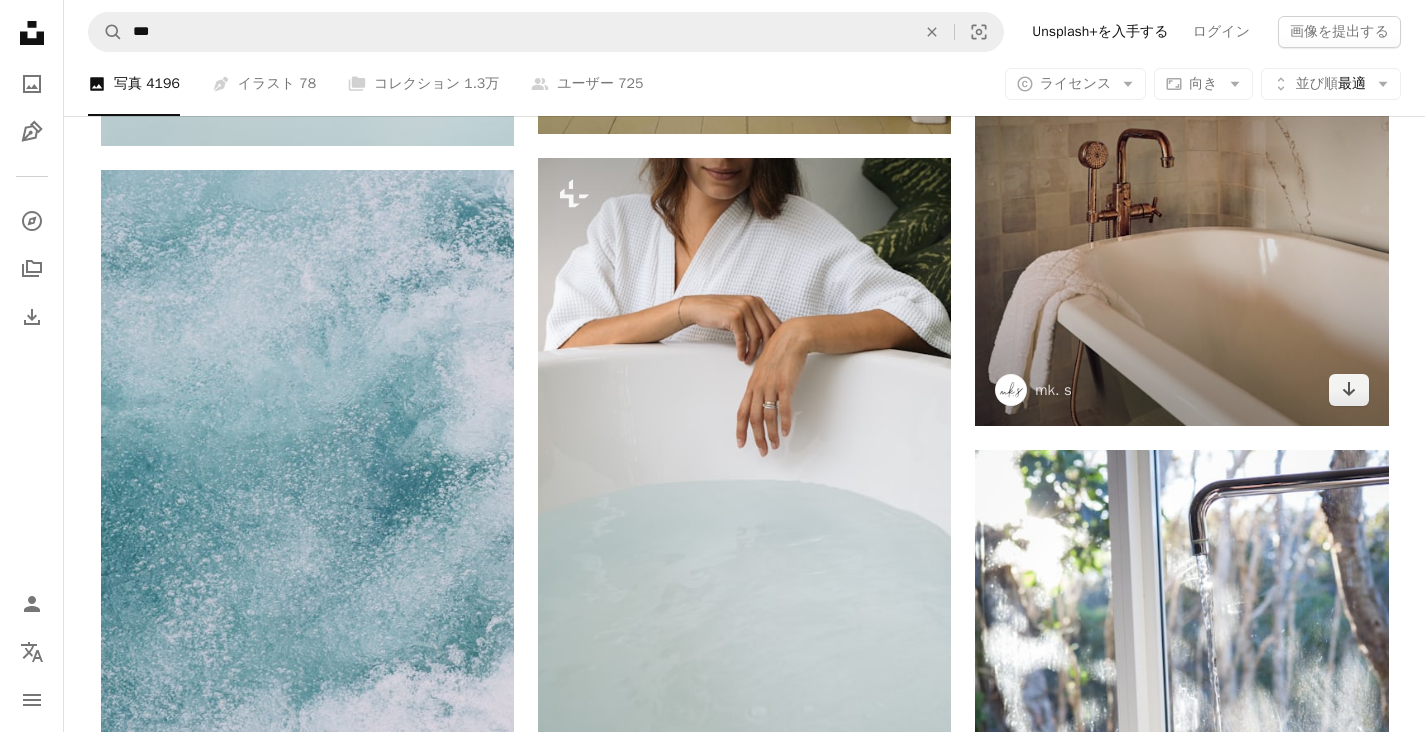 scroll, scrollTop: 2415, scrollLeft: 0, axis: vertical 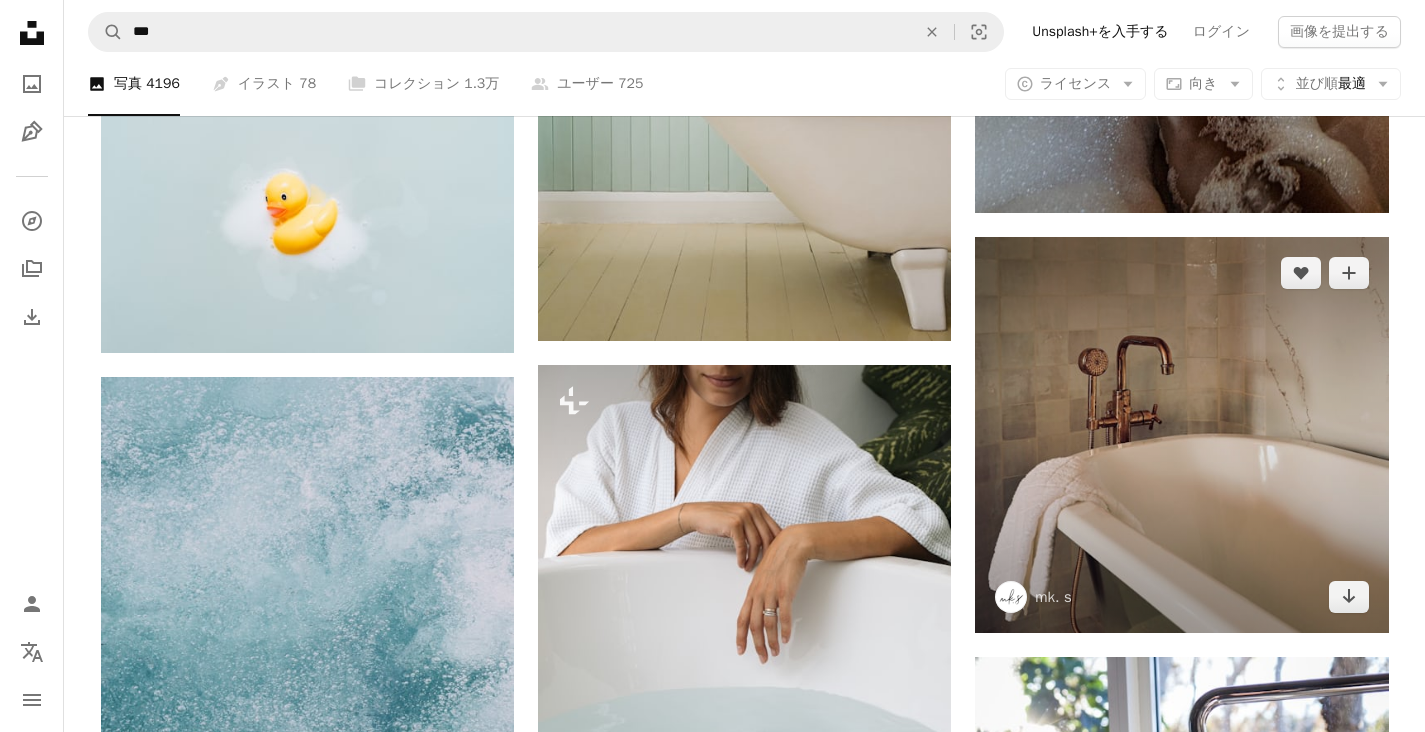 click at bounding box center [1181, 435] 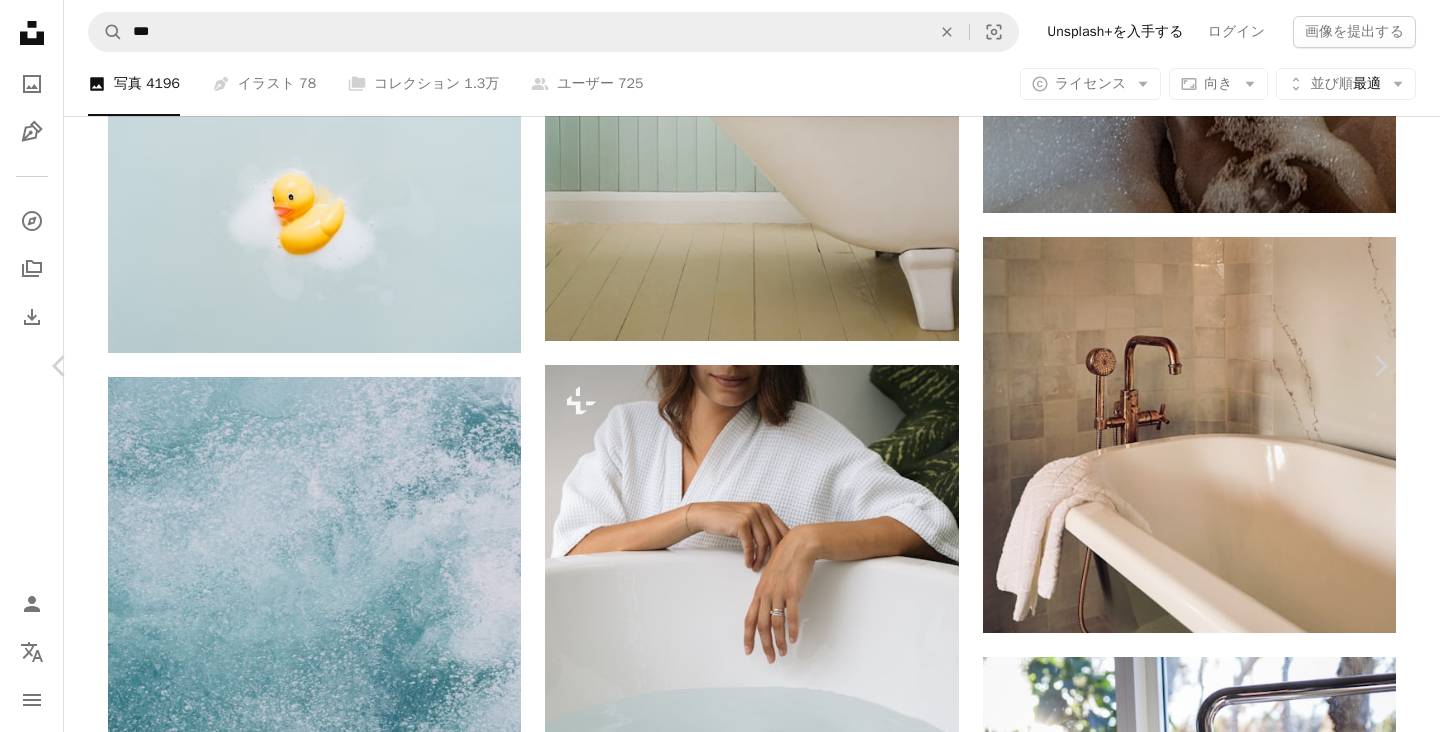 click on "無料ダウンロード" at bounding box center (1177, 2740) 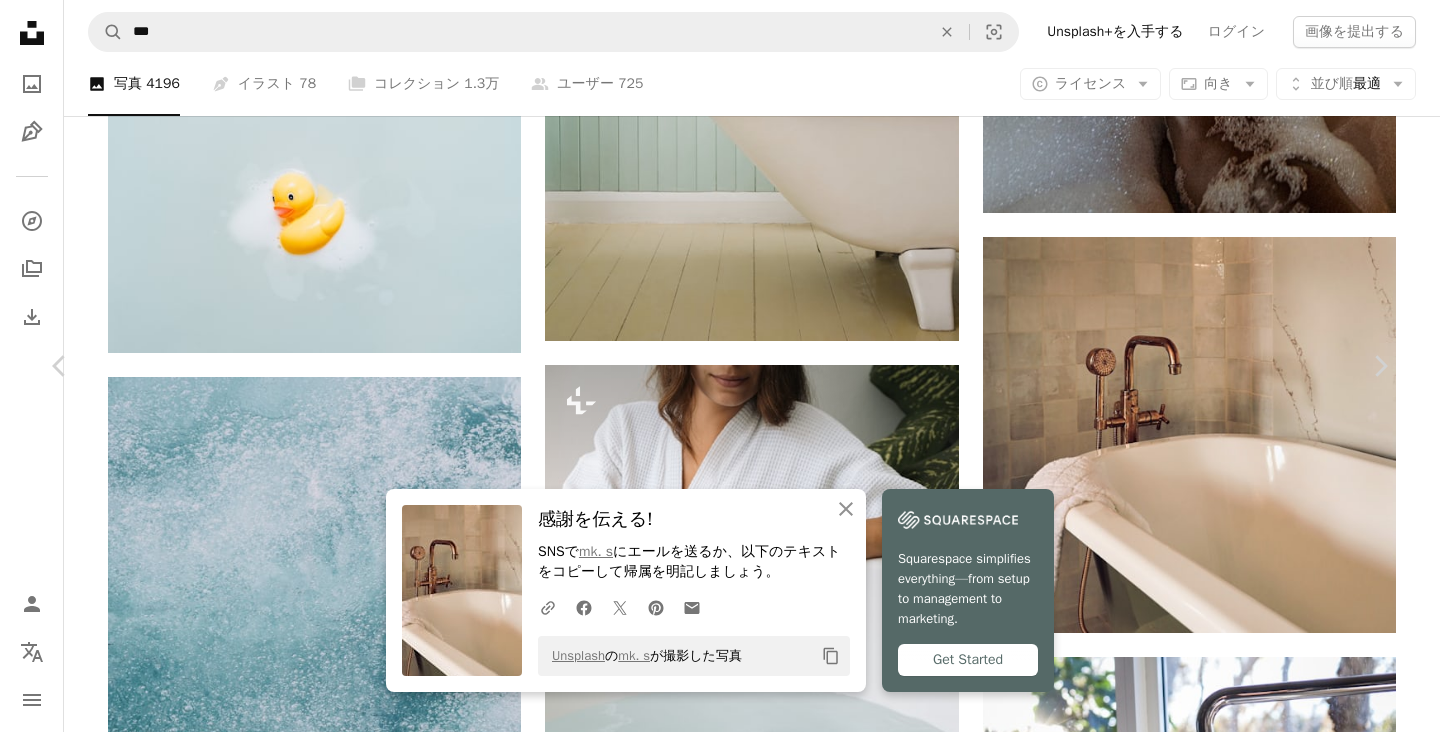 click on "An X shape" at bounding box center [20, 20] 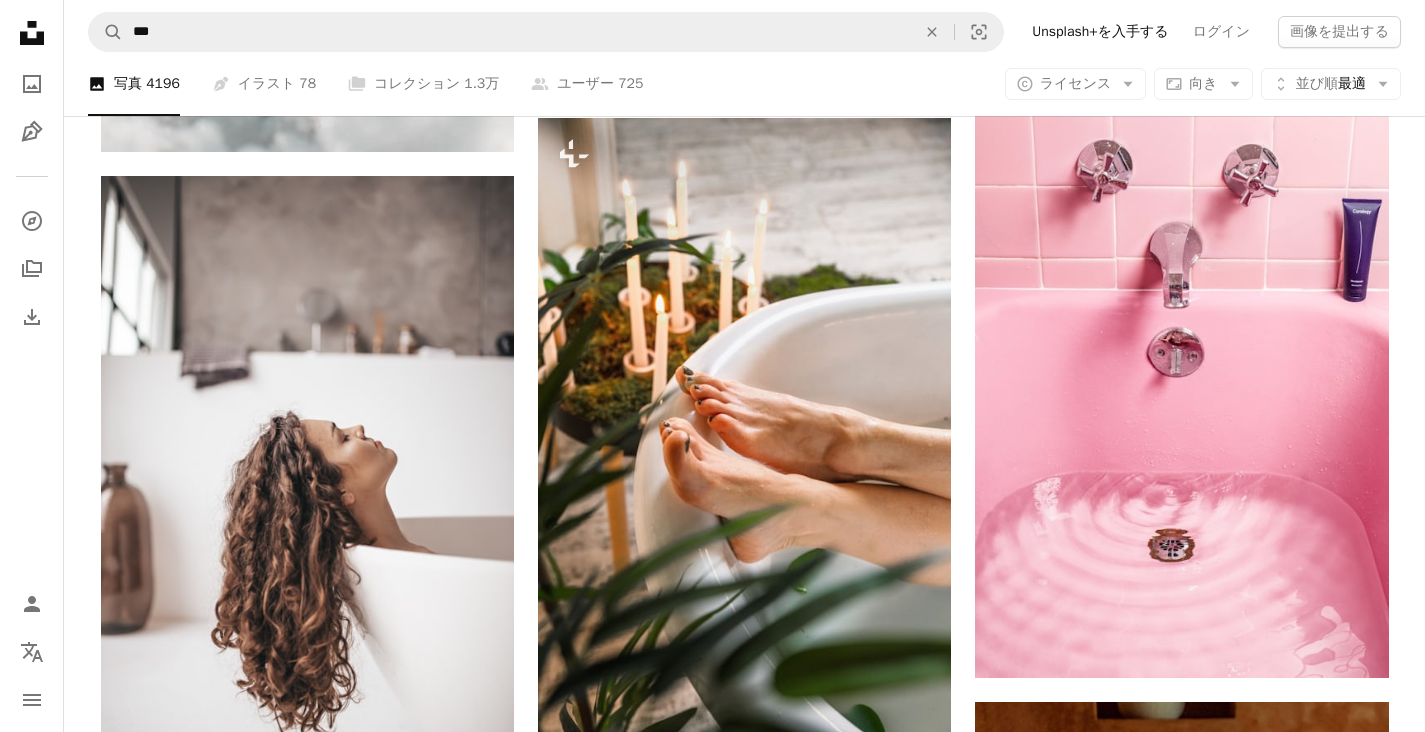 scroll, scrollTop: 1307, scrollLeft: 0, axis: vertical 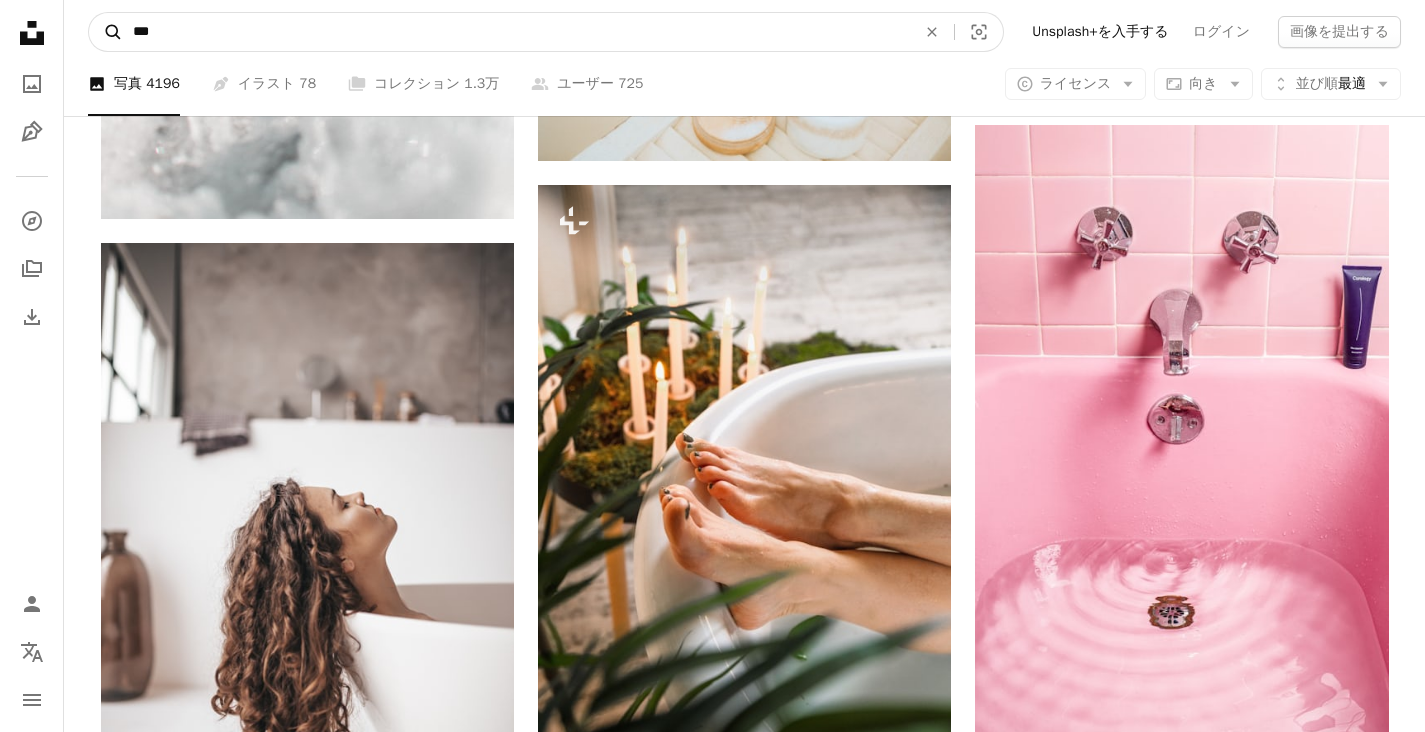 drag, startPoint x: 196, startPoint y: 35, endPoint x: 107, endPoint y: 29, distance: 89.20202 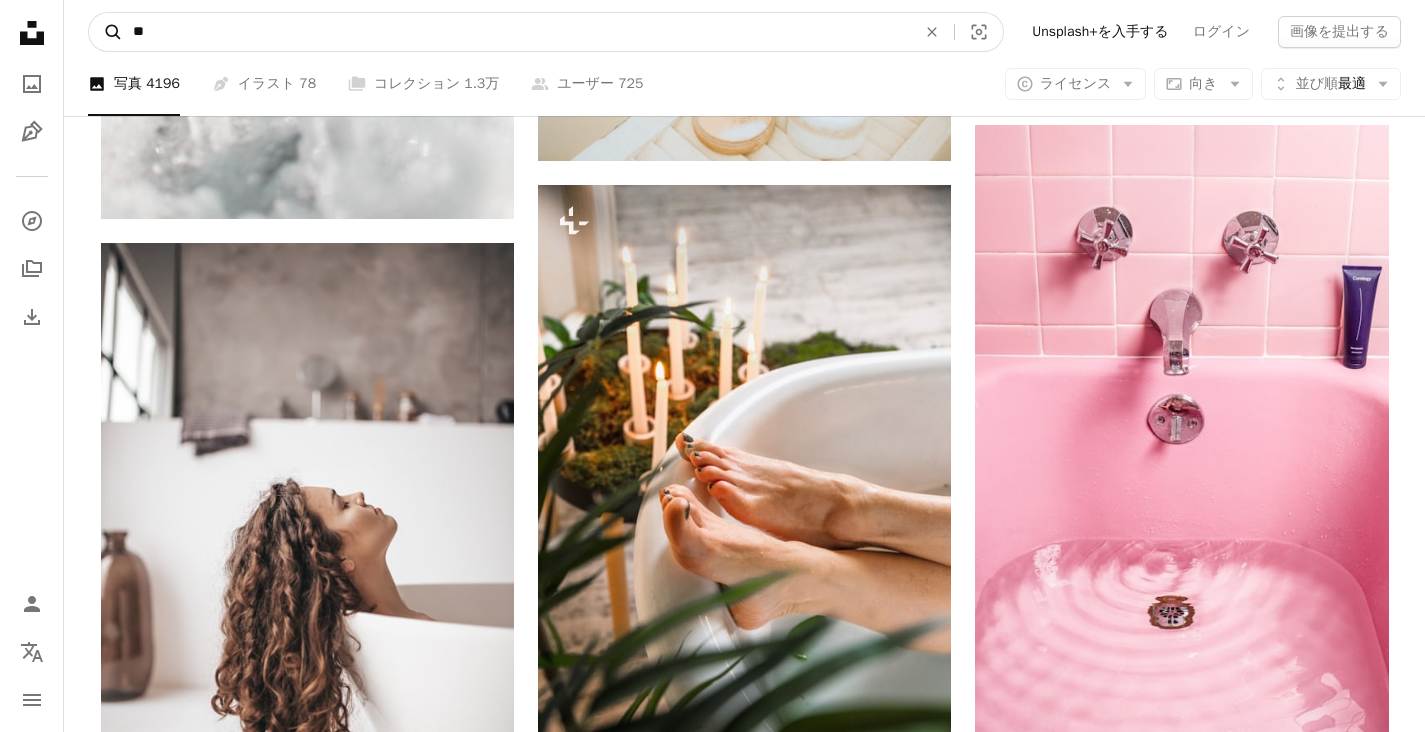 type on "*" 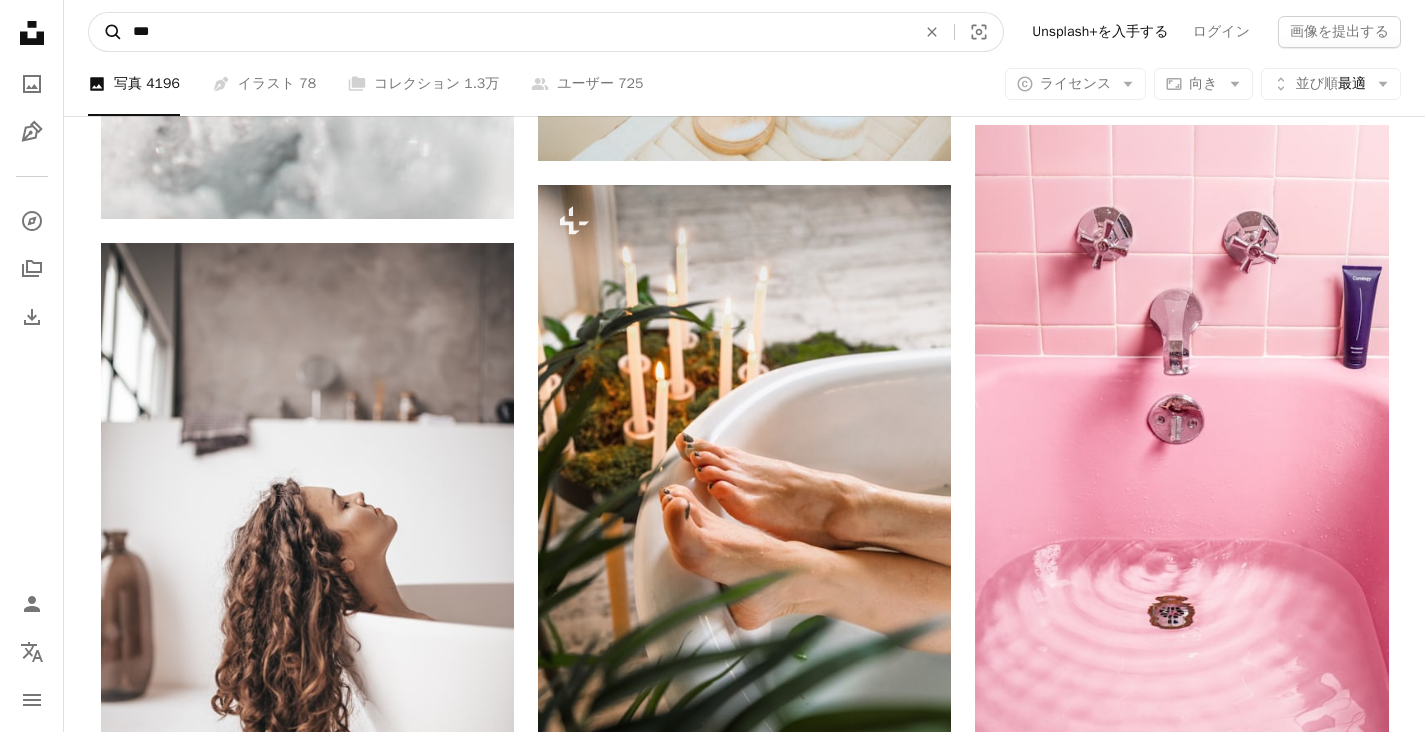 type on "***" 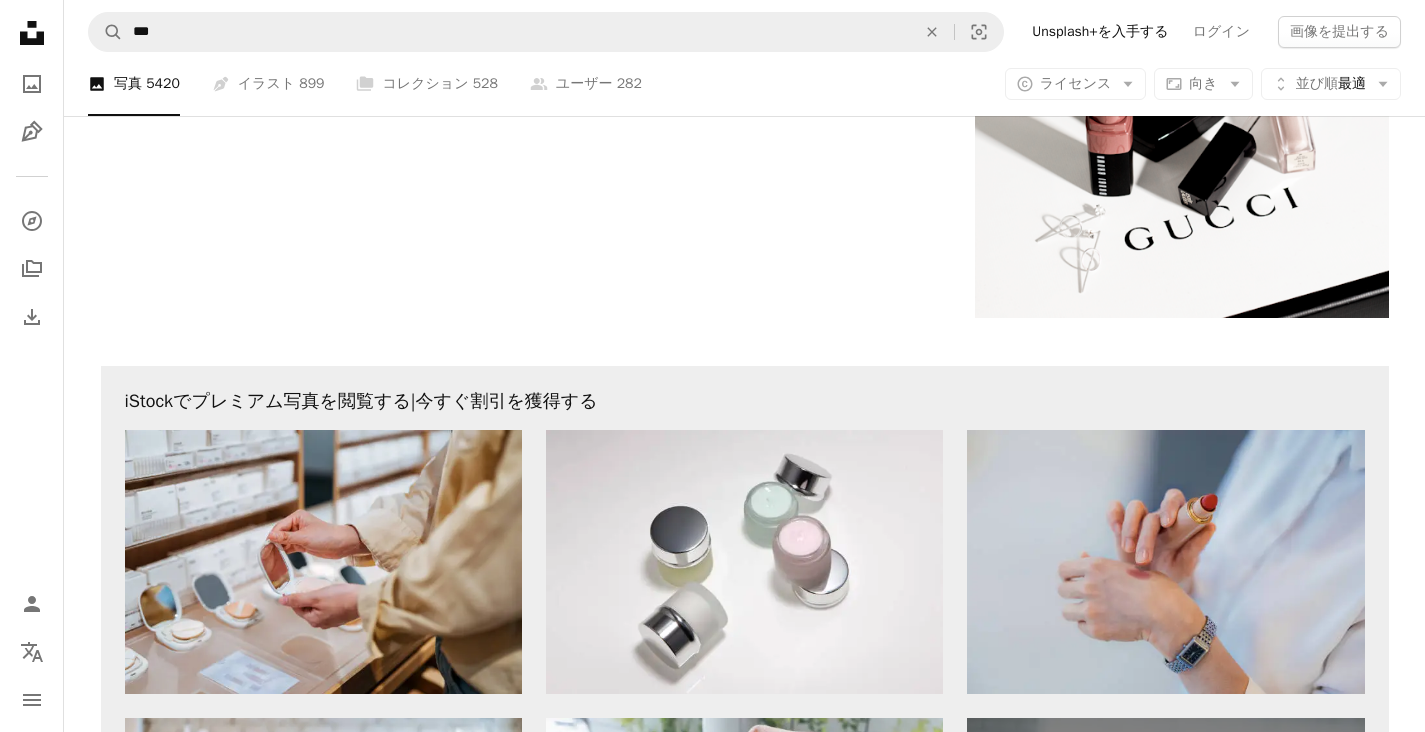 scroll, scrollTop: 4072, scrollLeft: 0, axis: vertical 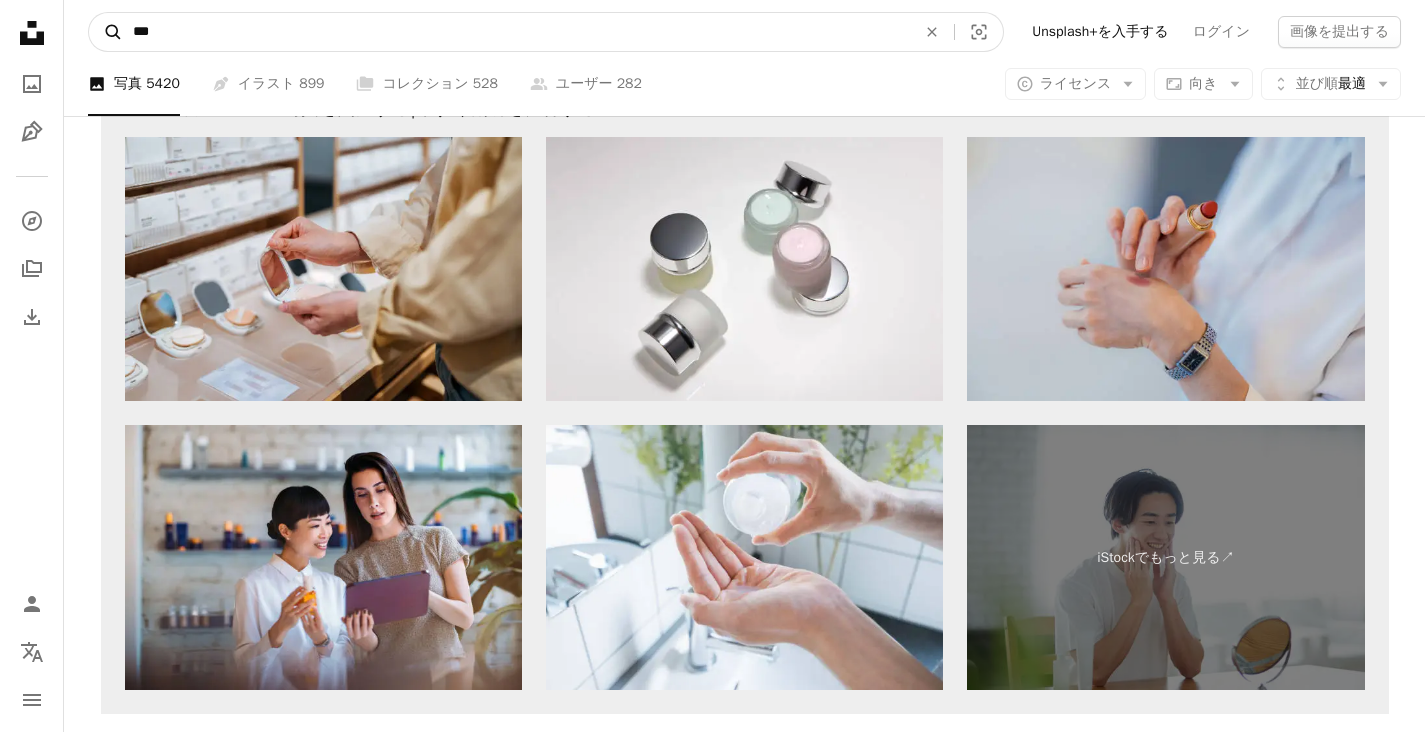 drag, startPoint x: 195, startPoint y: 30, endPoint x: 94, endPoint y: 30, distance: 101 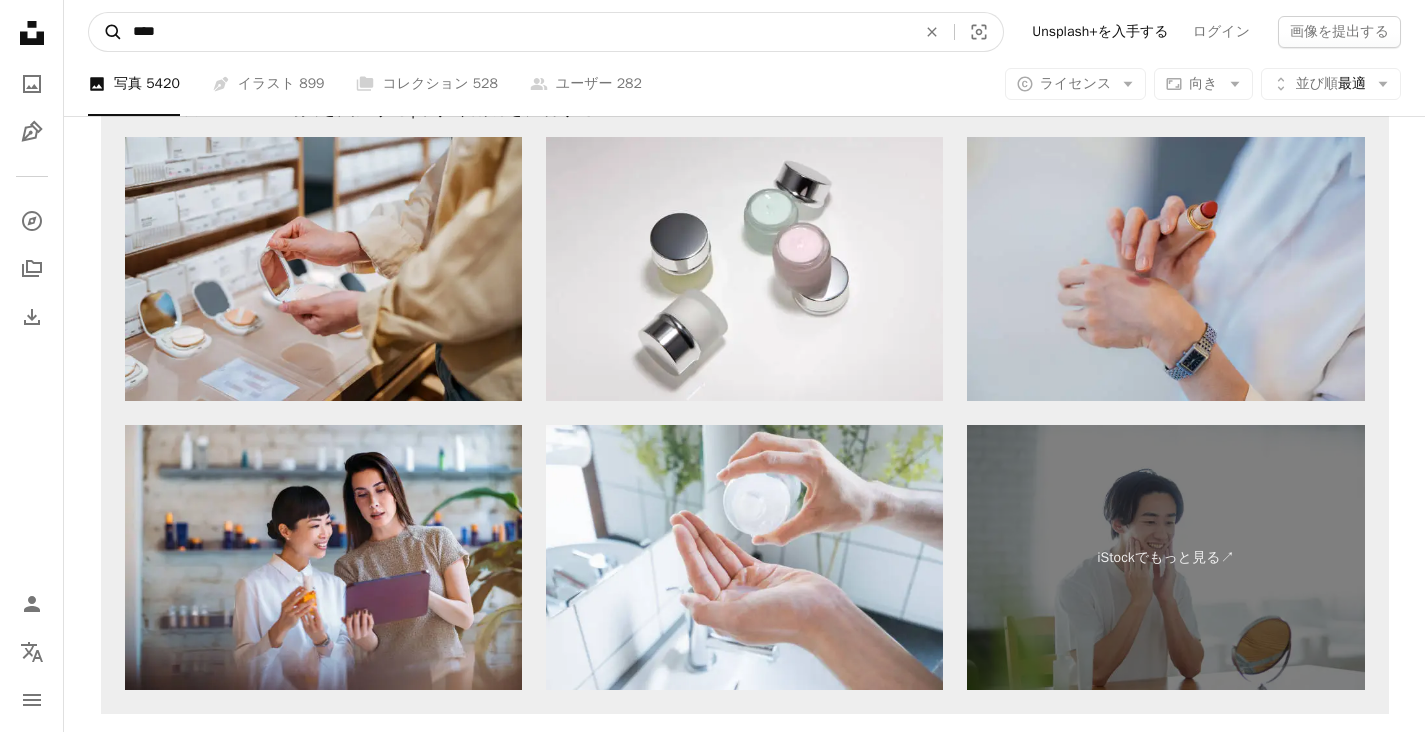 type on "****" 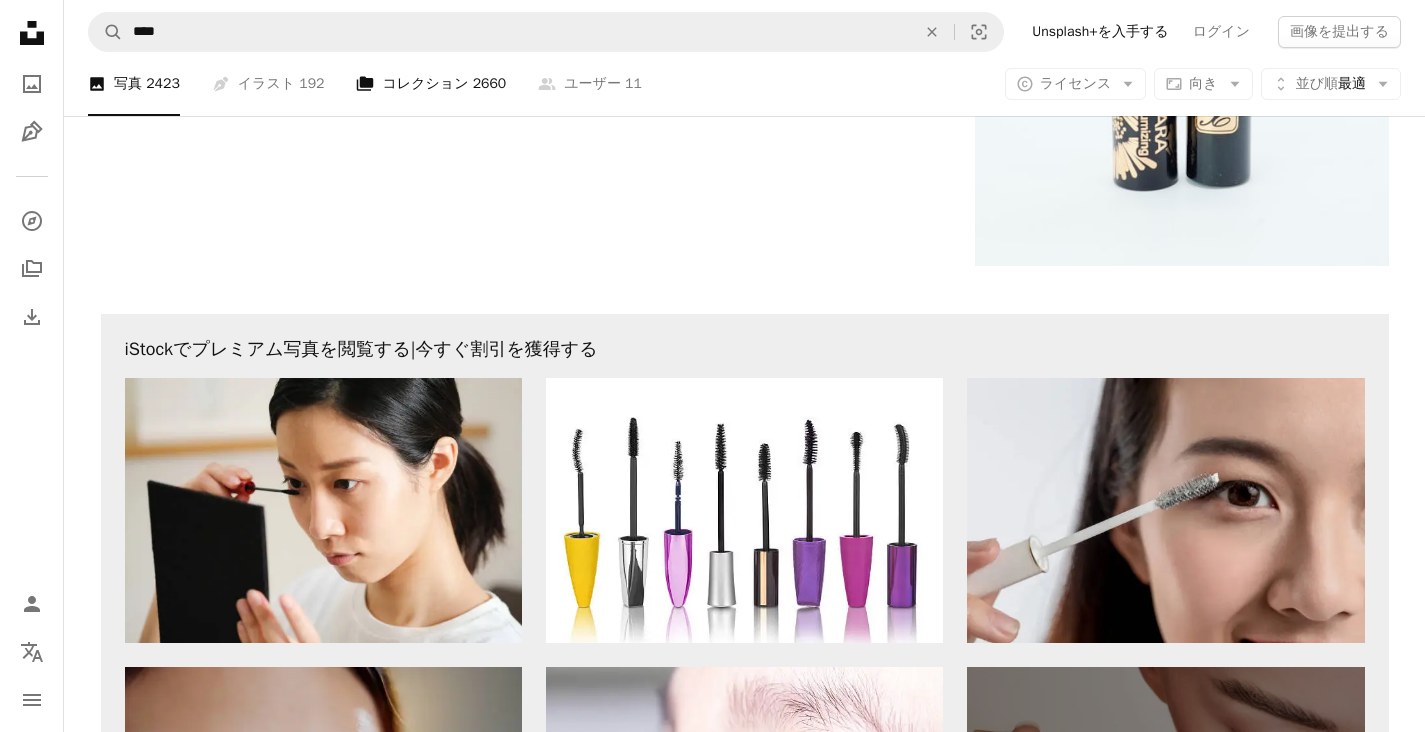 scroll, scrollTop: 3596, scrollLeft: 0, axis: vertical 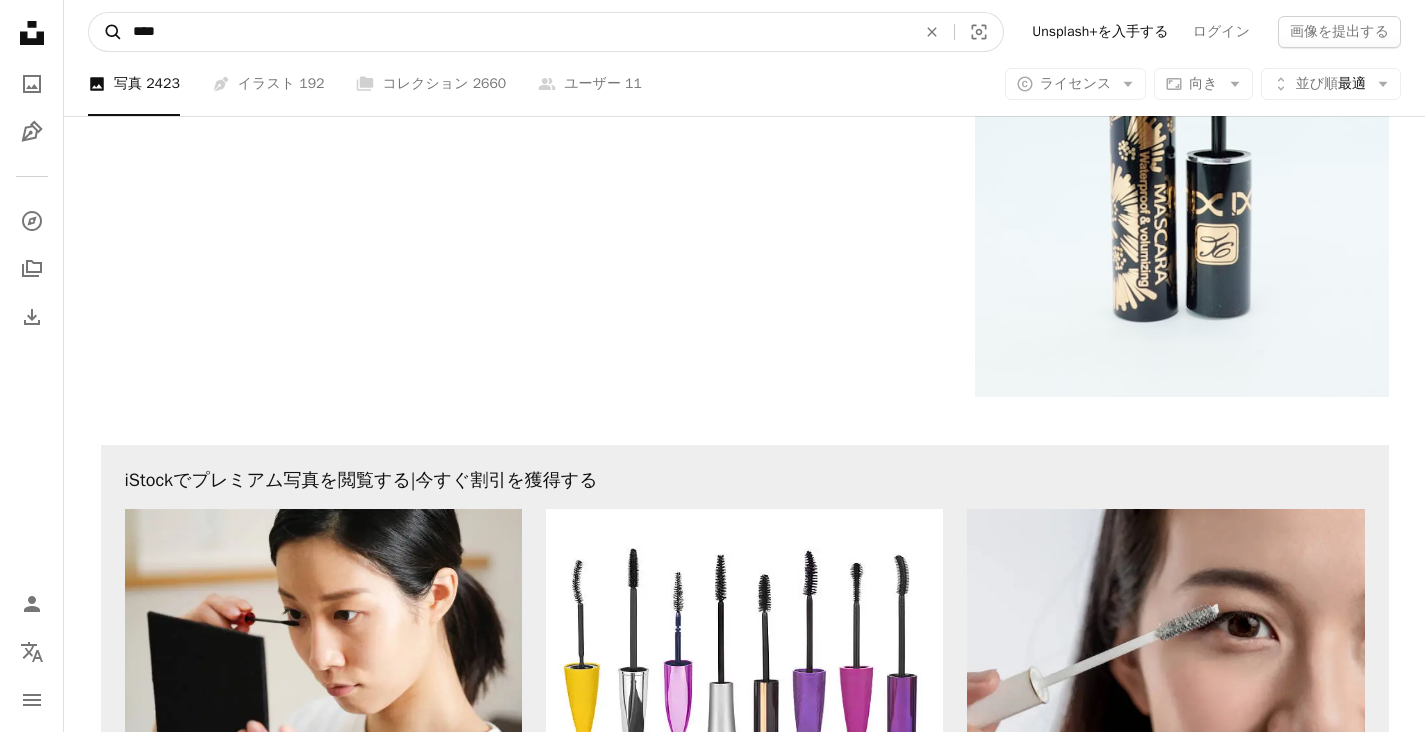 drag, startPoint x: 216, startPoint y: 37, endPoint x: 111, endPoint y: 33, distance: 105.076164 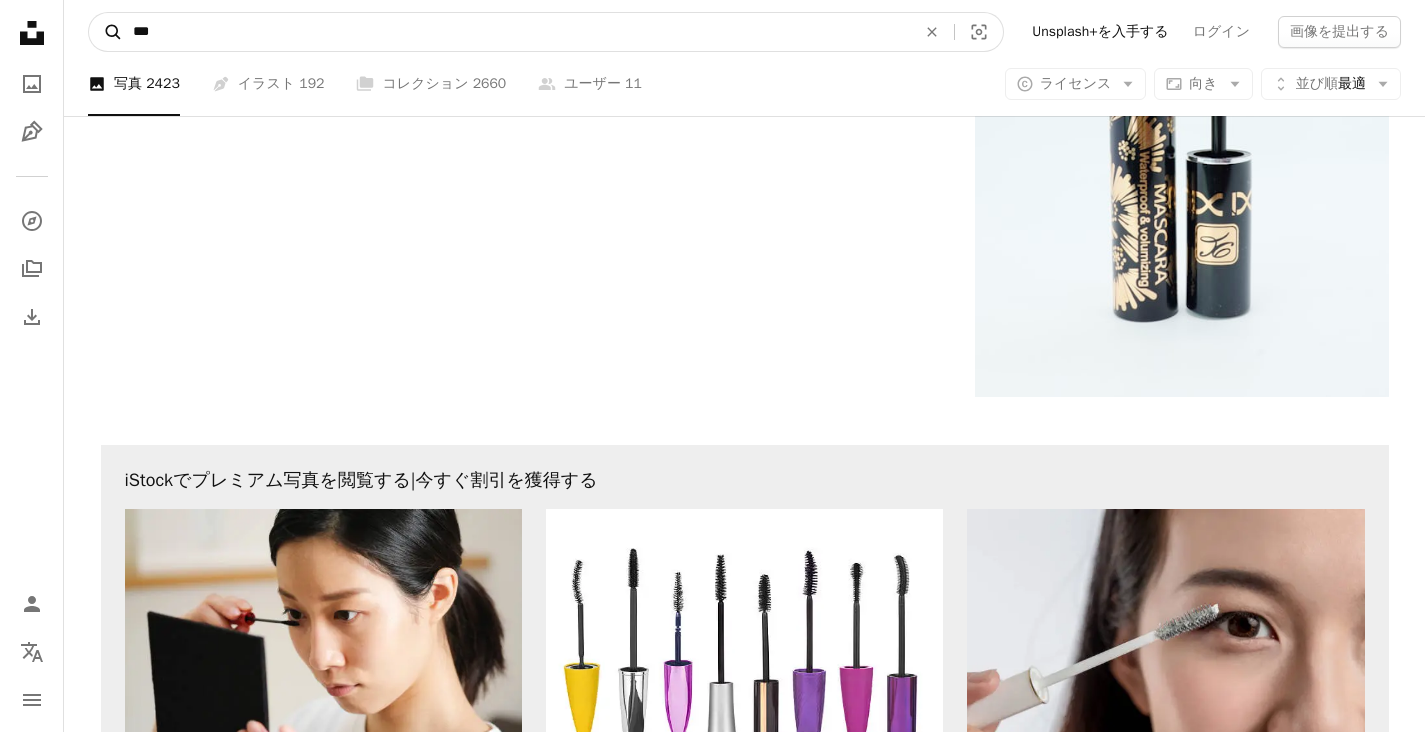 type on "***" 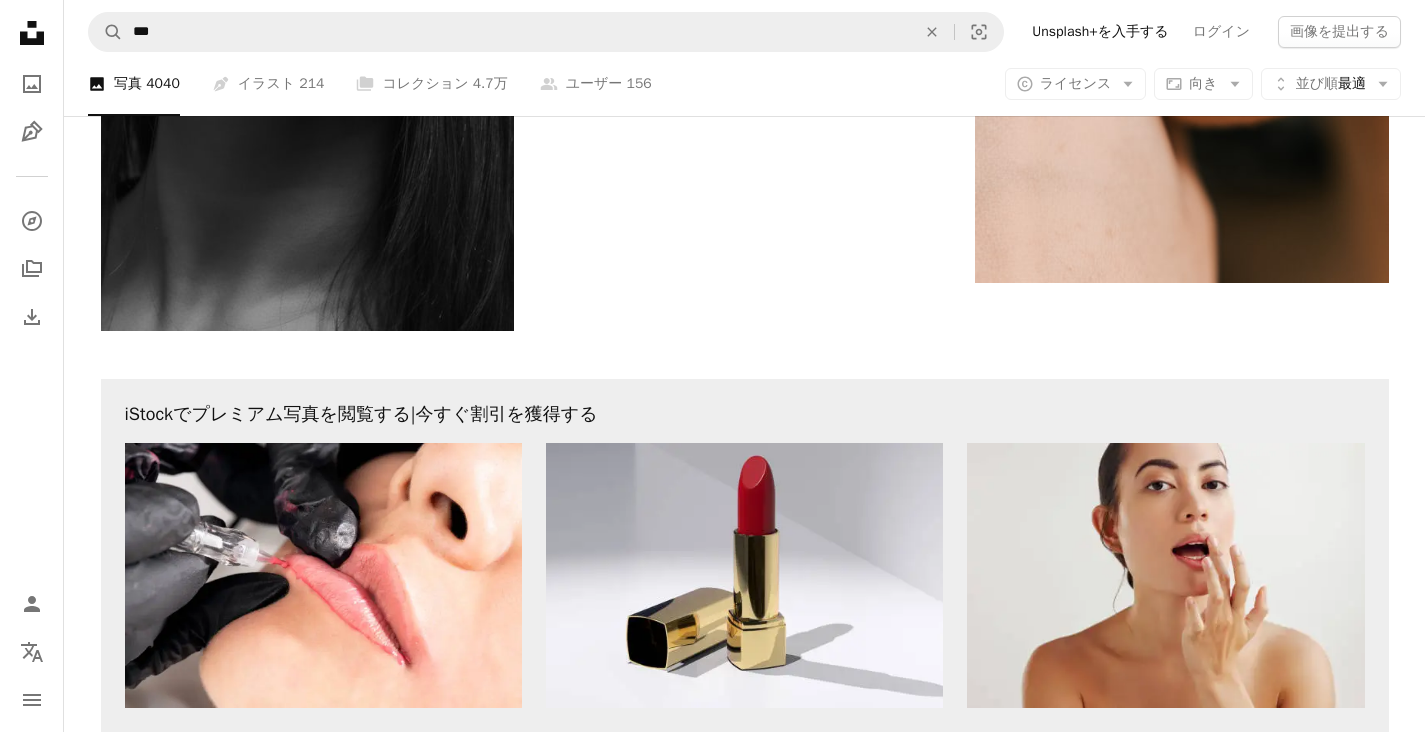 scroll, scrollTop: 3920, scrollLeft: 0, axis: vertical 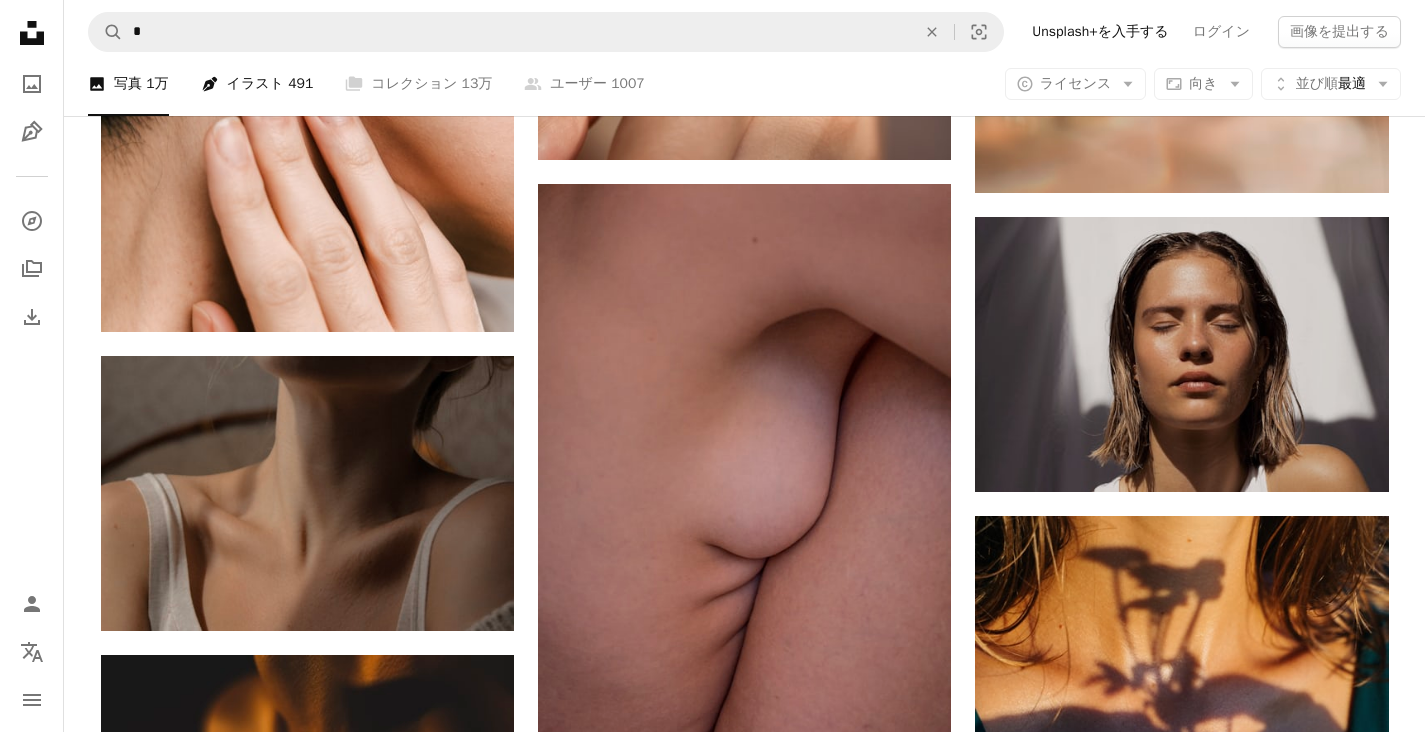 click on "Pen Tool イラスト   491" at bounding box center (257, 84) 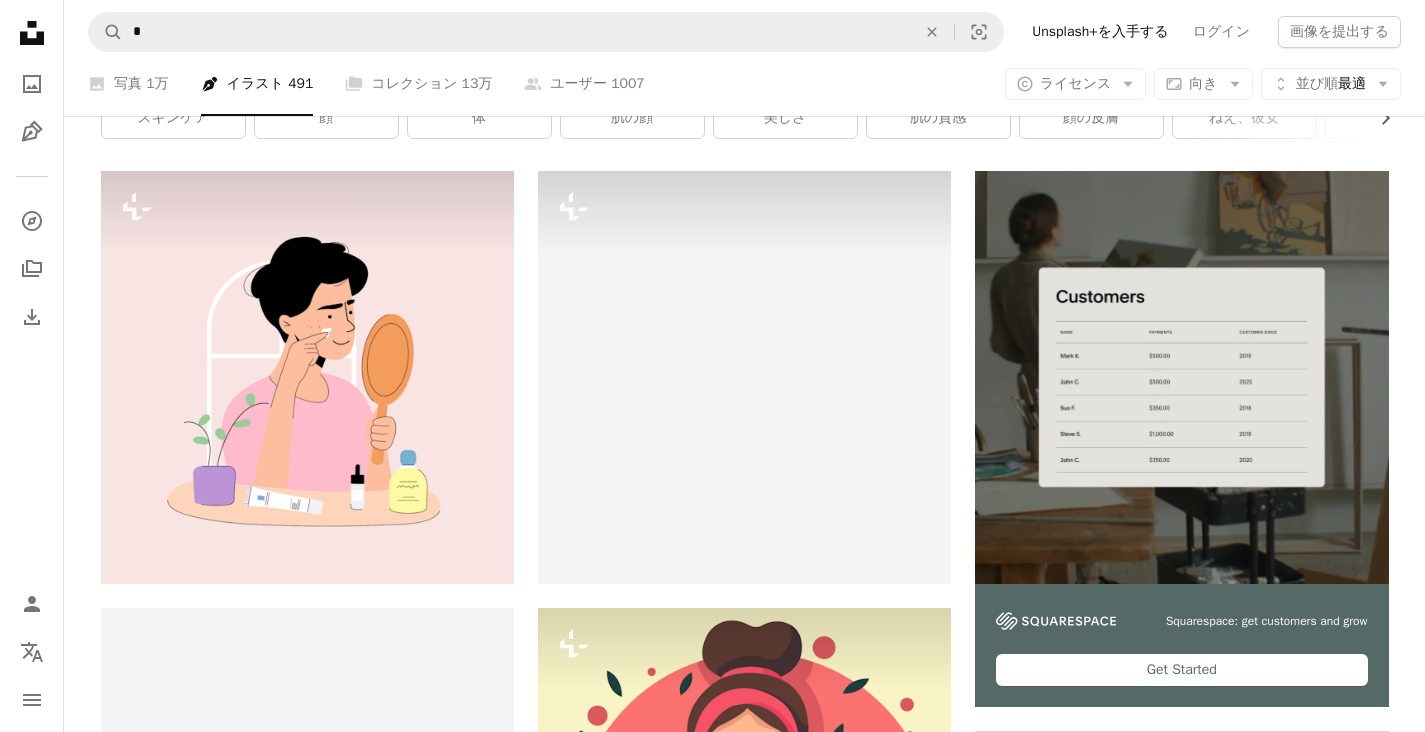 scroll, scrollTop: 0, scrollLeft: 0, axis: both 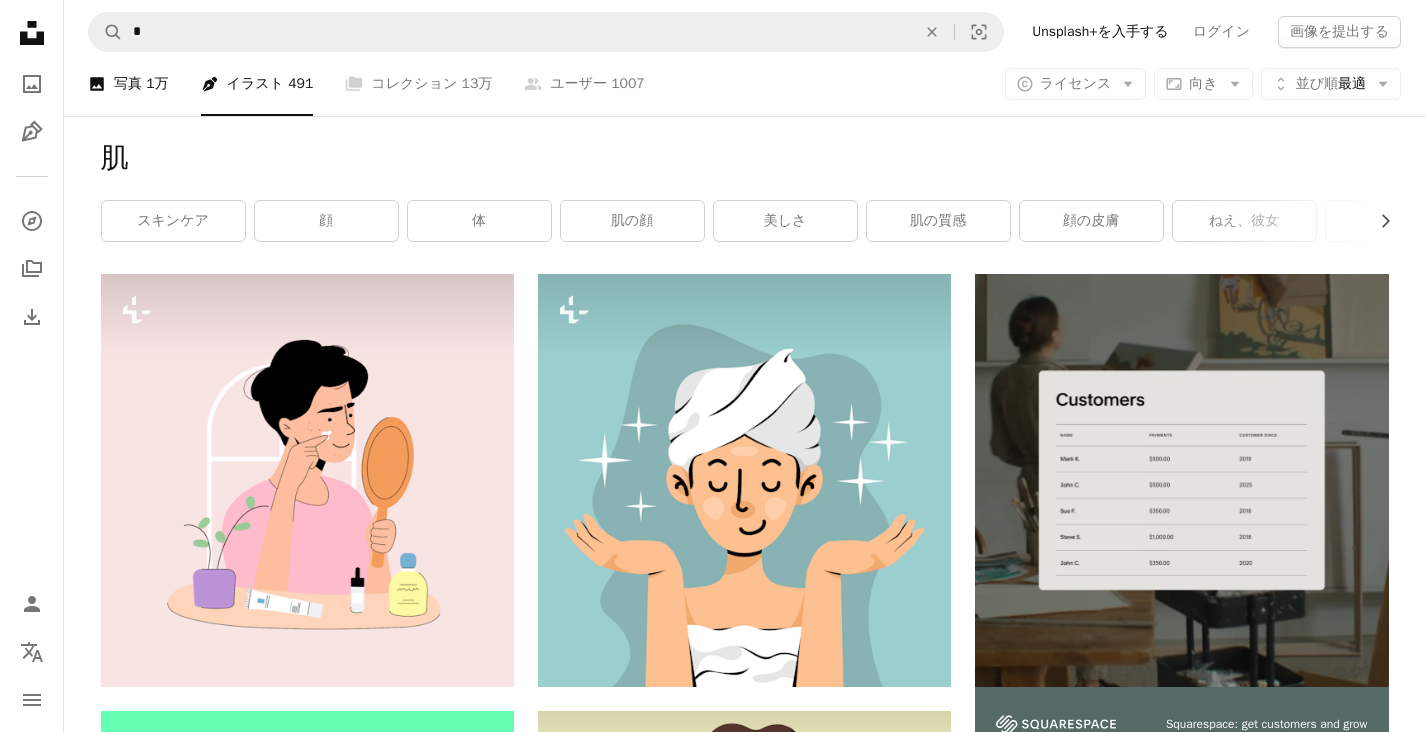 click on "A photo 写真   1万" at bounding box center (128, 84) 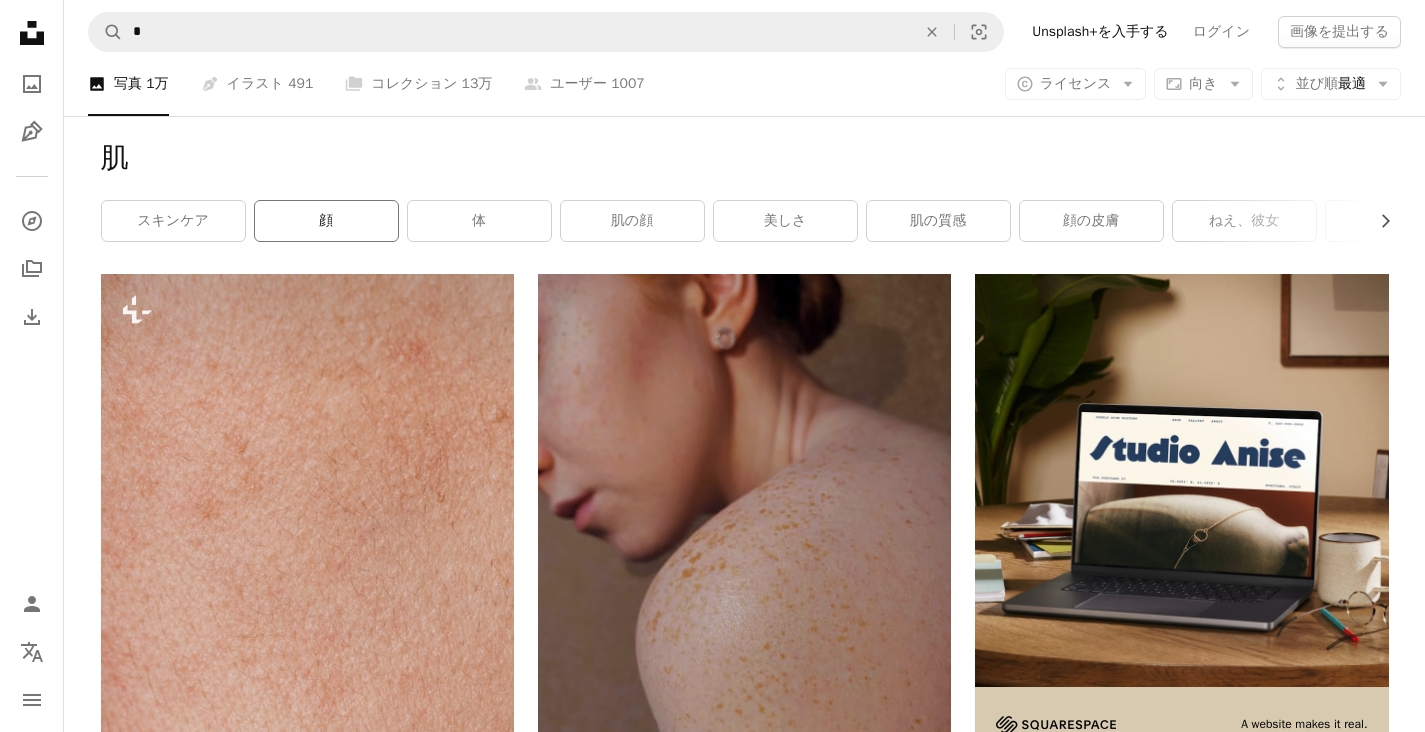 click on "顔" at bounding box center [326, 221] 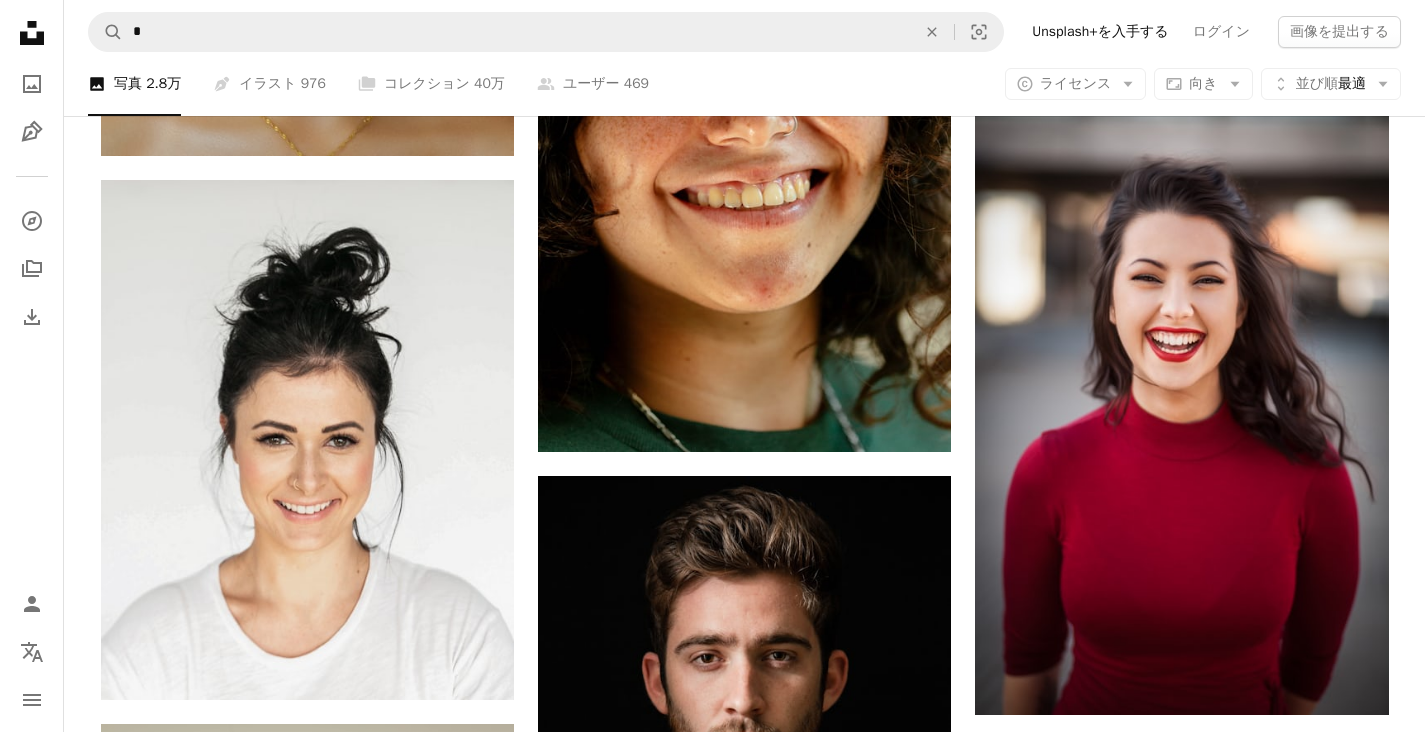 scroll, scrollTop: 2569, scrollLeft: 0, axis: vertical 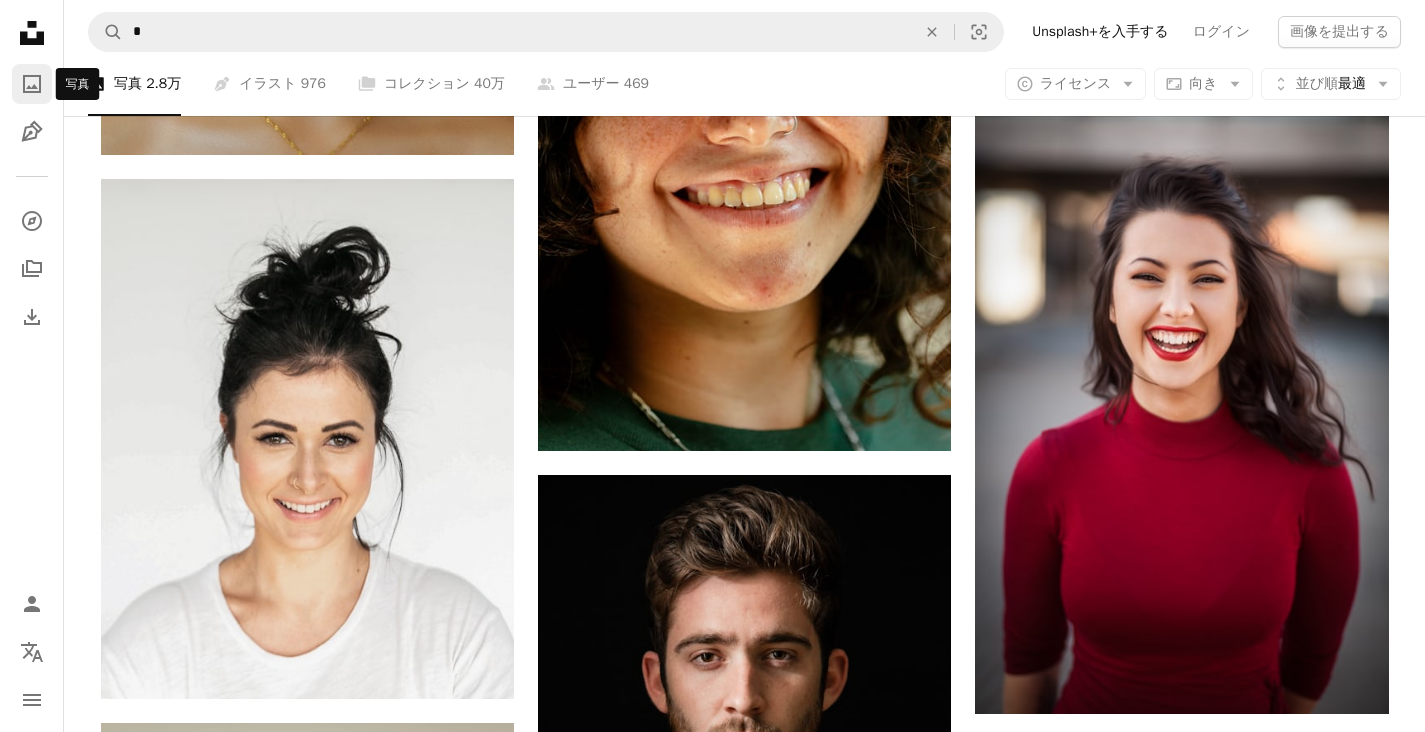 click on "A photo" 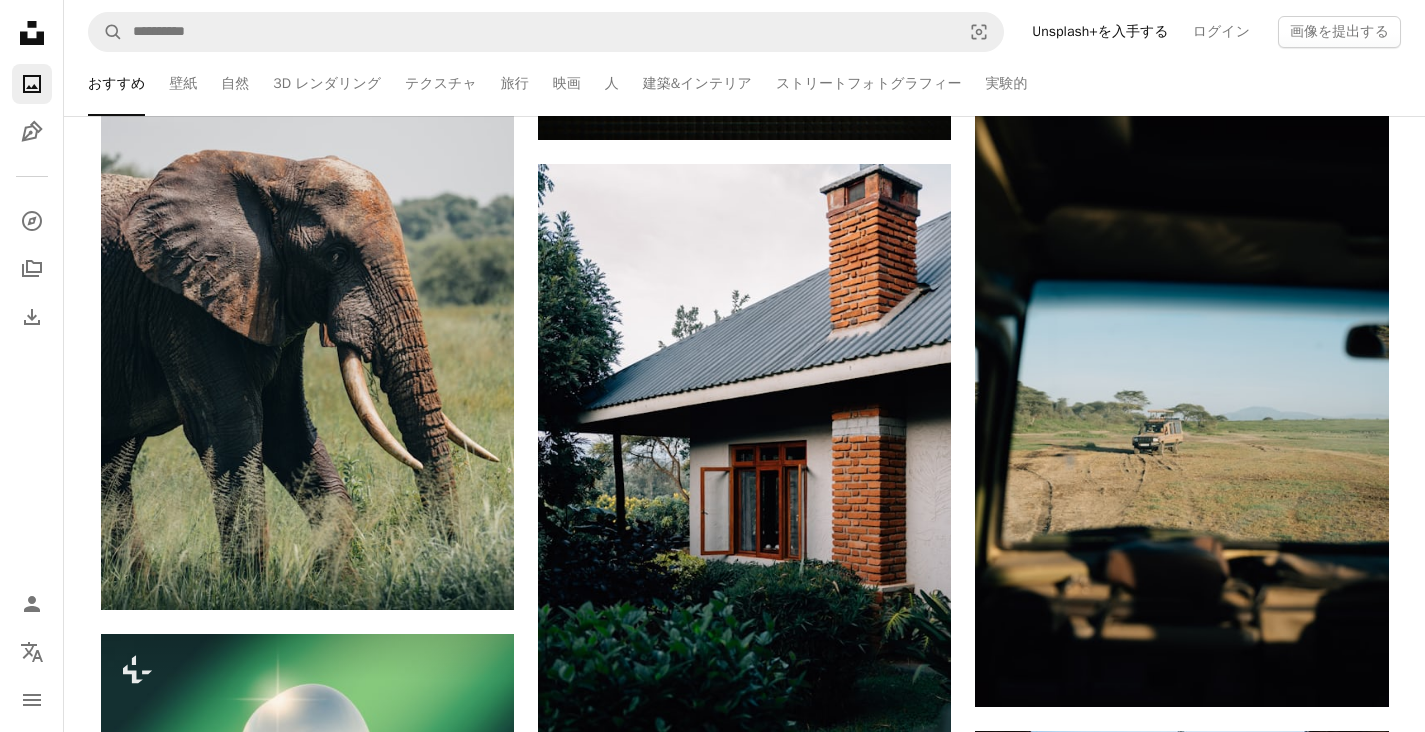 scroll, scrollTop: 2937, scrollLeft: 0, axis: vertical 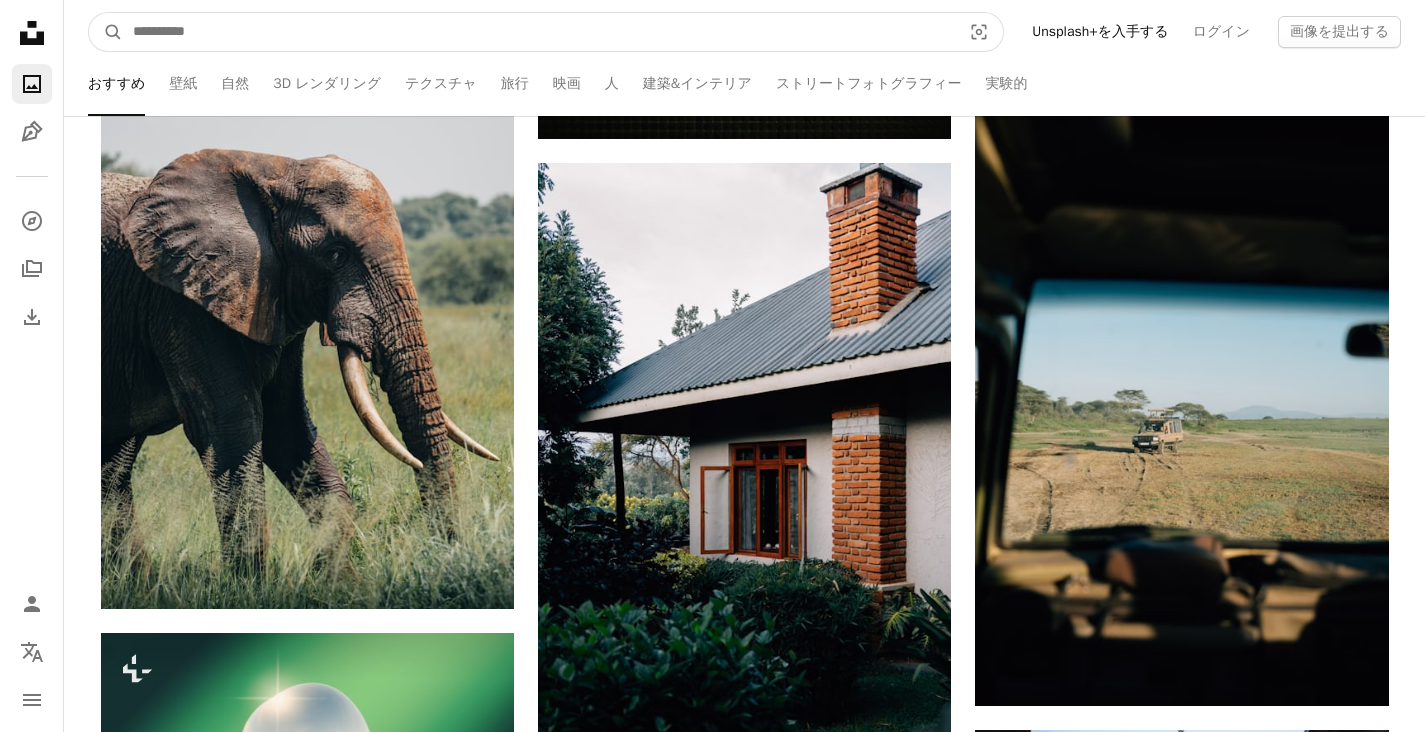 click at bounding box center (539, 32) 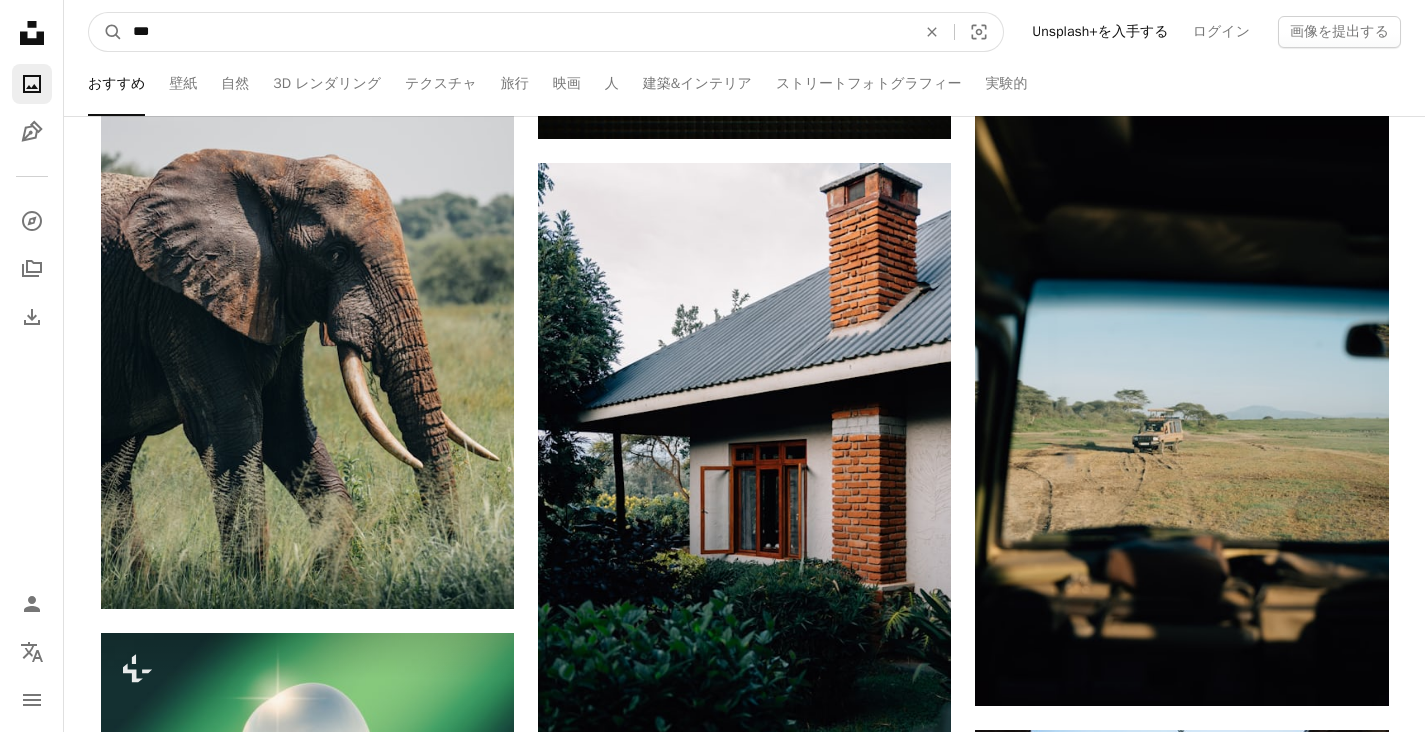 type on "***" 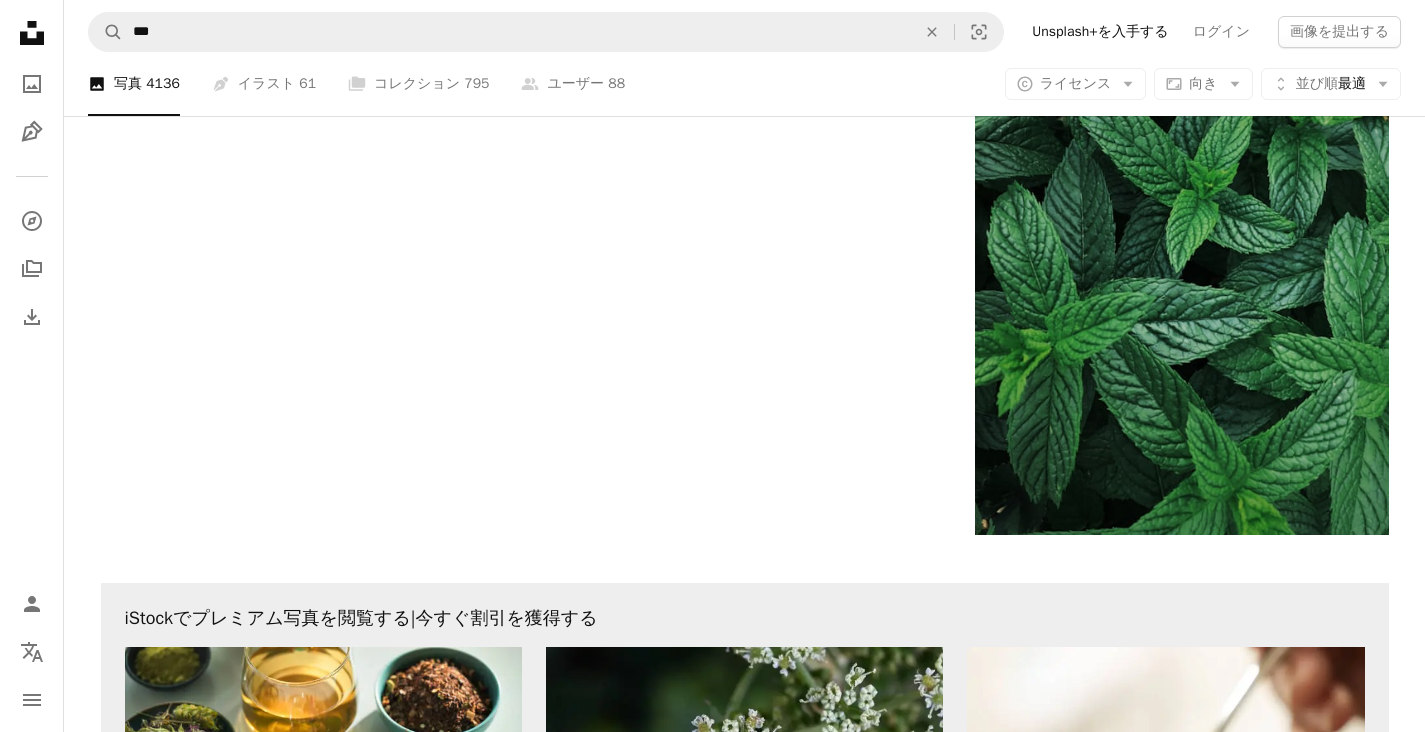 scroll, scrollTop: 3864, scrollLeft: 0, axis: vertical 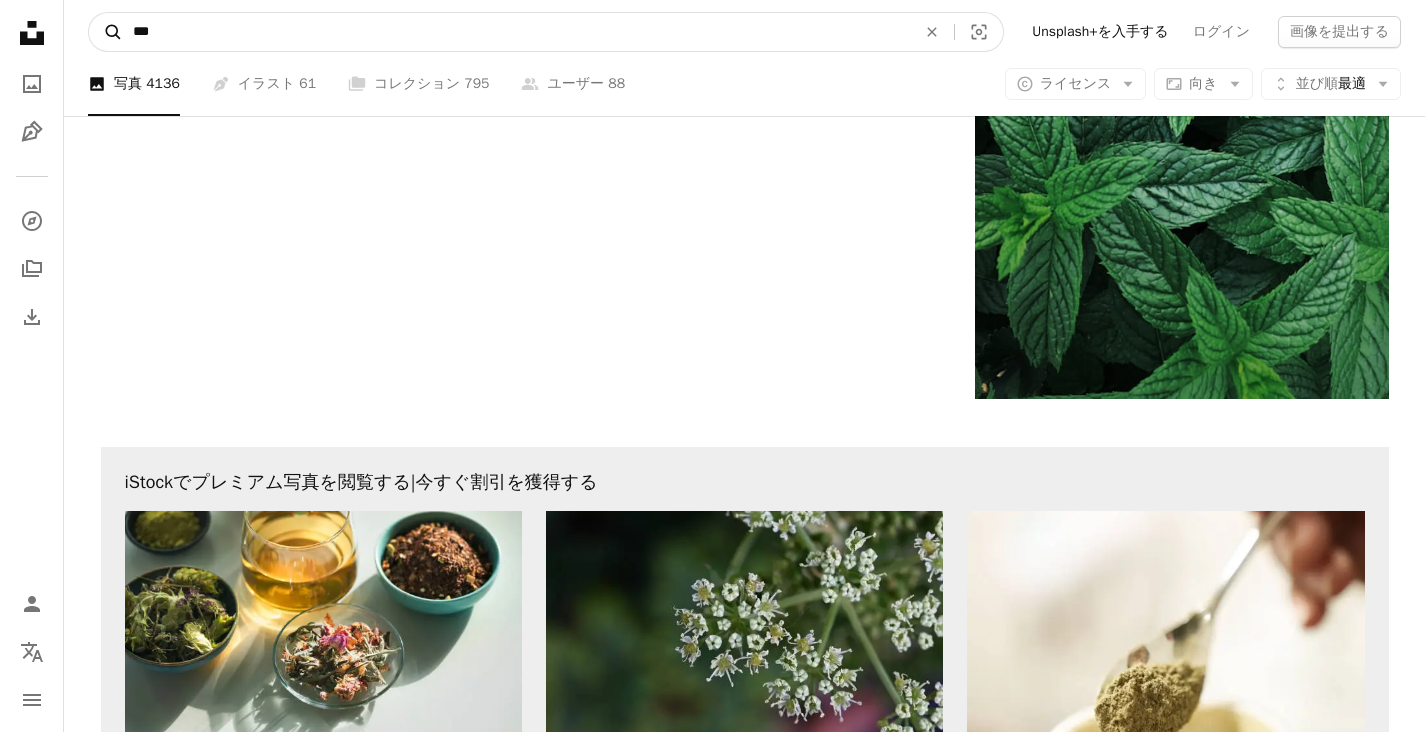 drag, startPoint x: 158, startPoint y: 29, endPoint x: 115, endPoint y: 27, distance: 43.046486 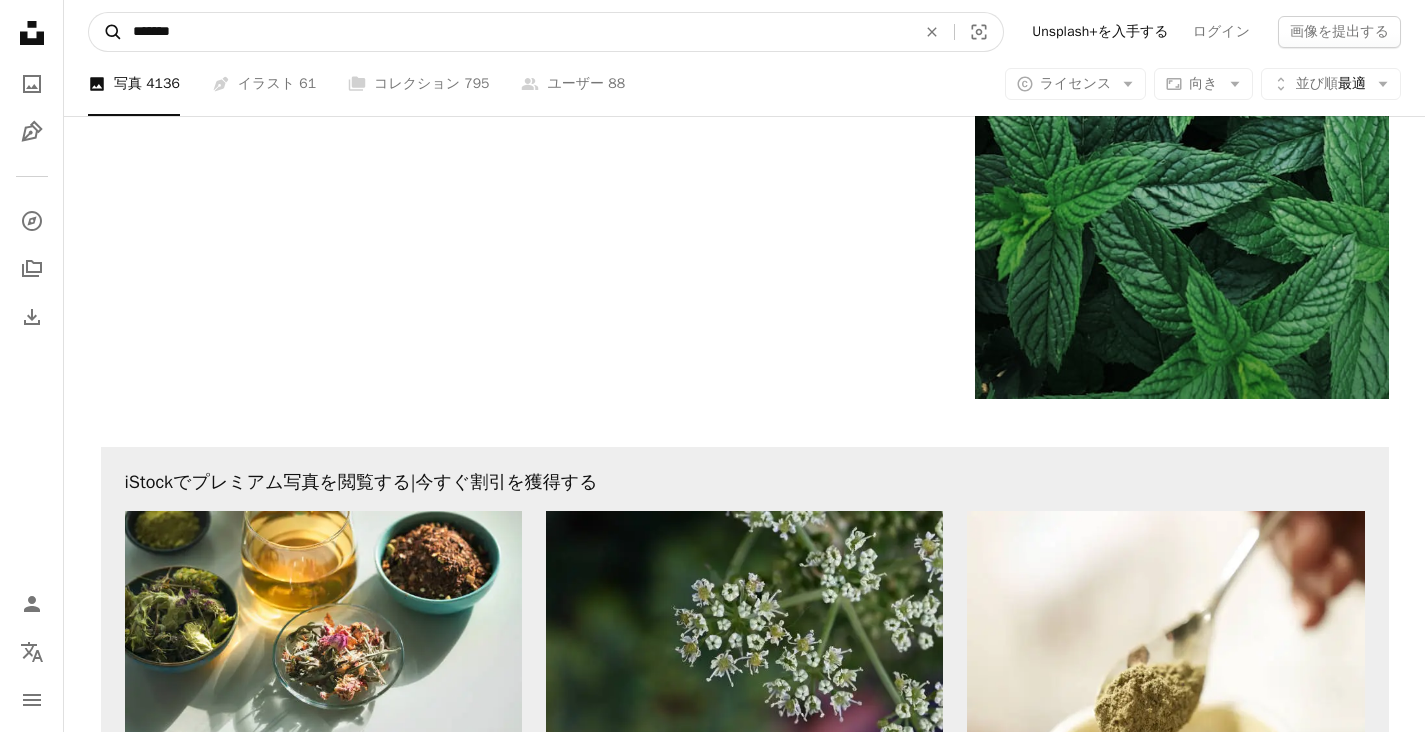 type on "*******" 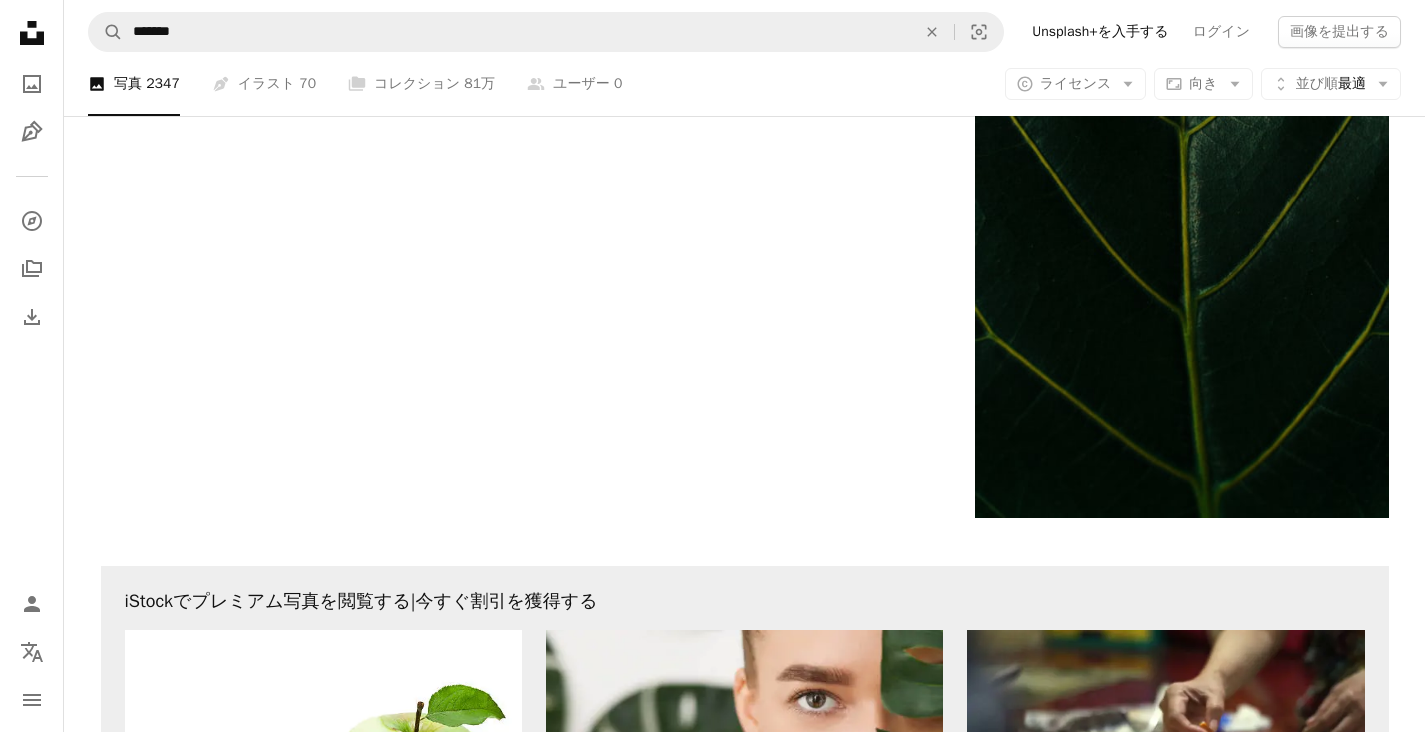 scroll, scrollTop: 3403, scrollLeft: 0, axis: vertical 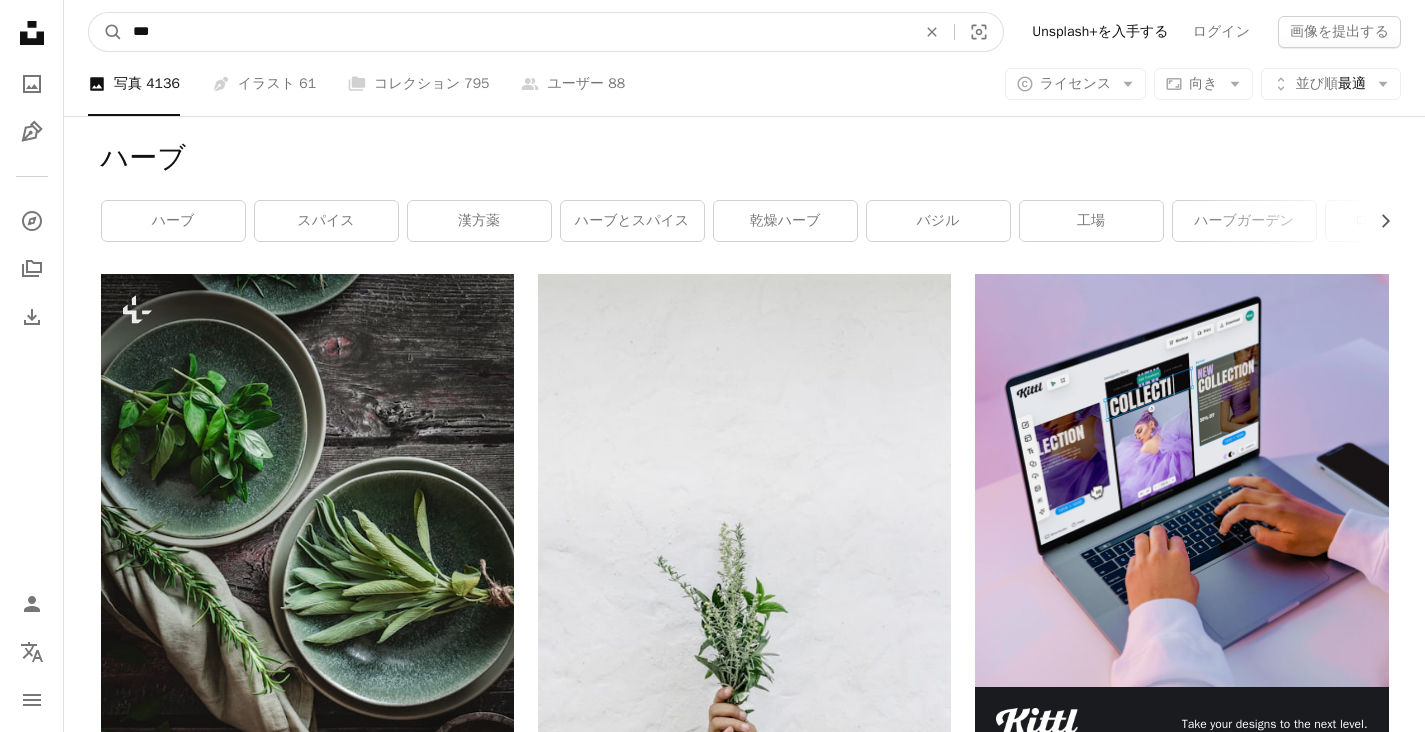 drag, startPoint x: 418, startPoint y: 41, endPoint x: 124, endPoint y: 28, distance: 294.28726 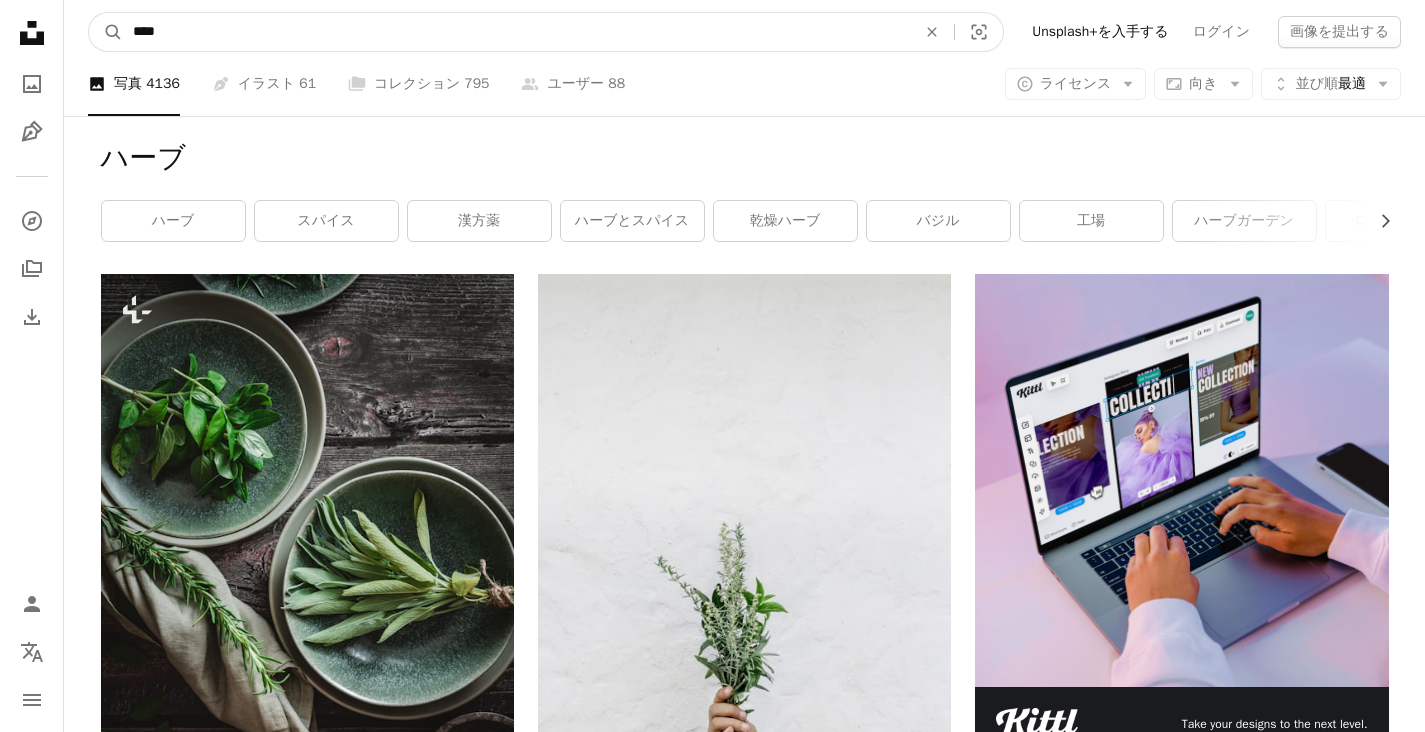 type on "****" 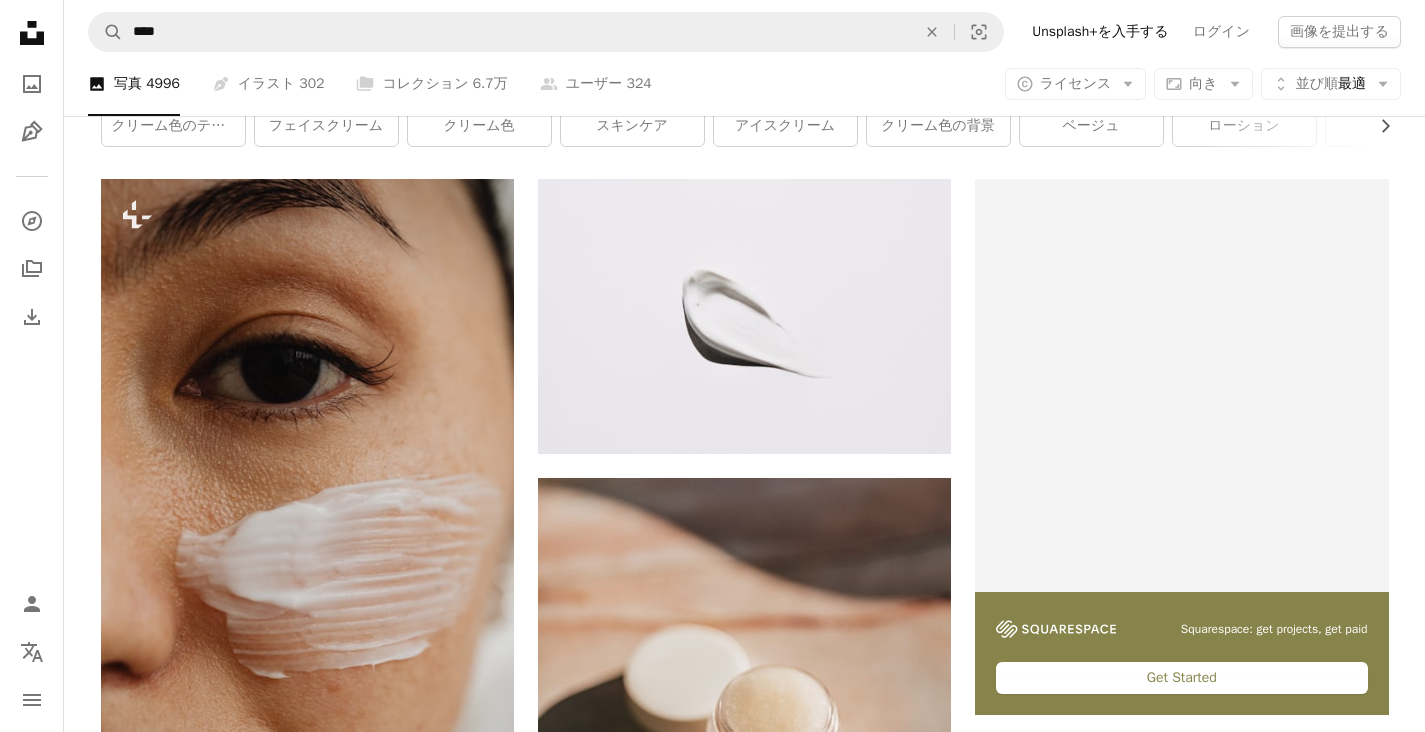 scroll, scrollTop: 0, scrollLeft: 0, axis: both 